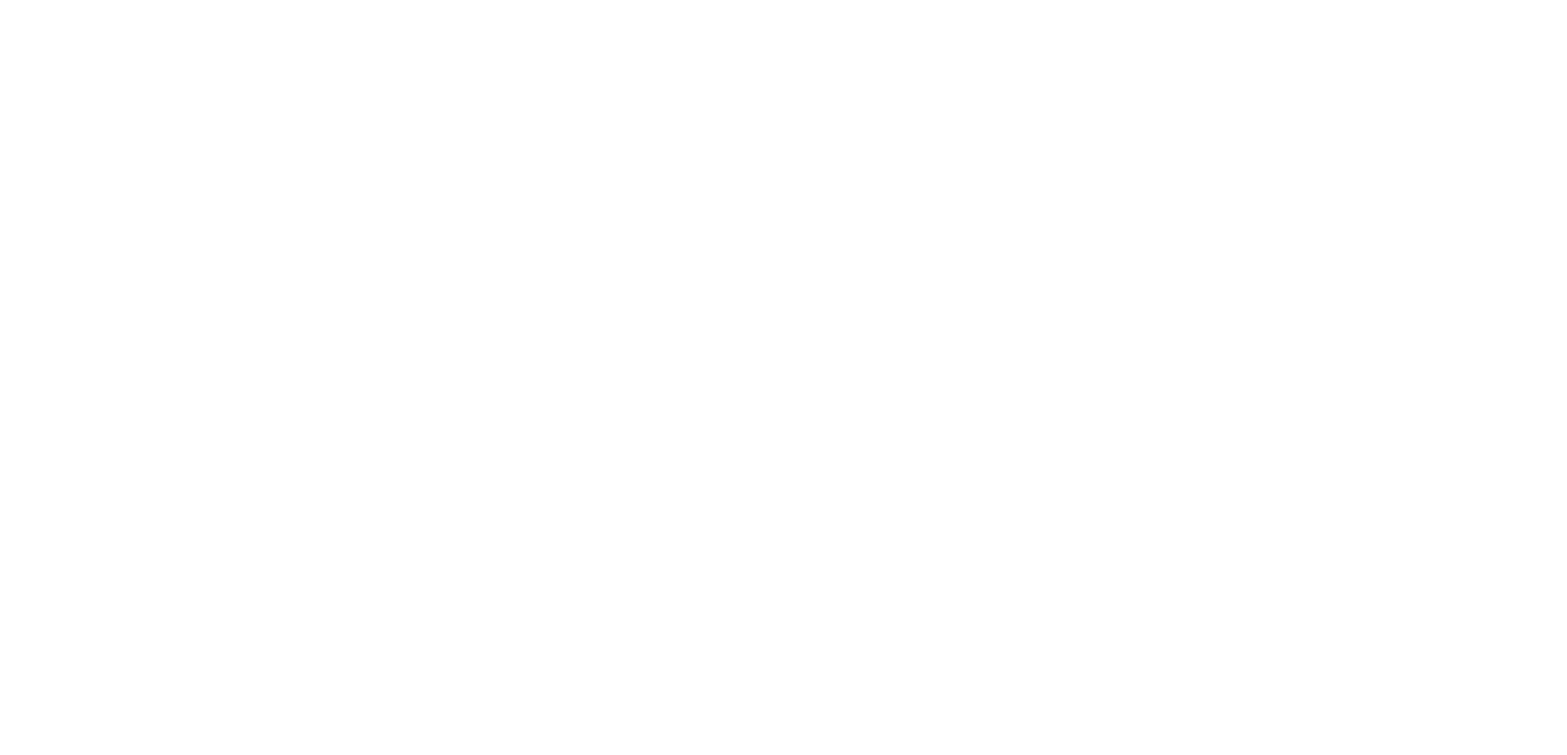 scroll, scrollTop: 0, scrollLeft: 0, axis: both 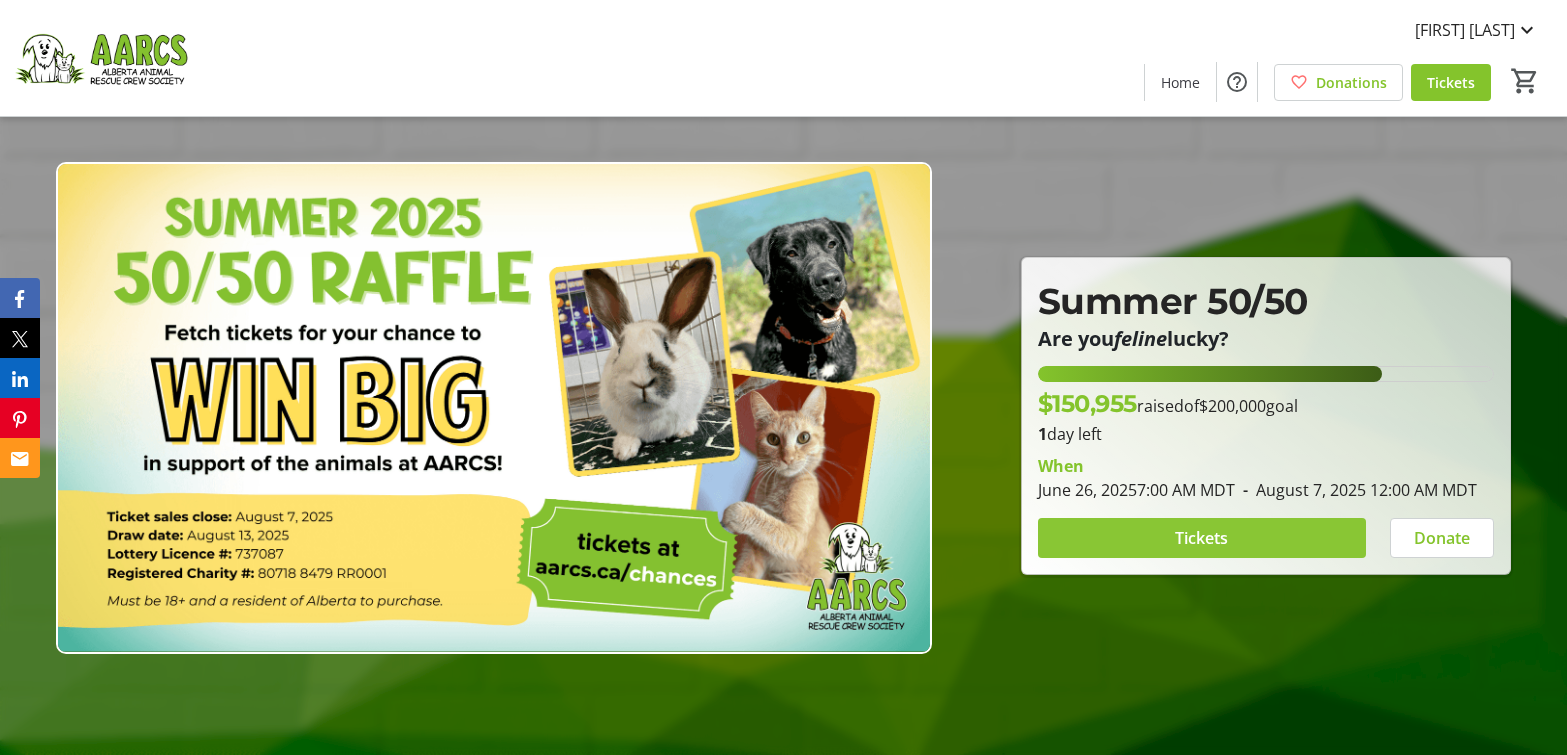 click at bounding box center [1202, 538] 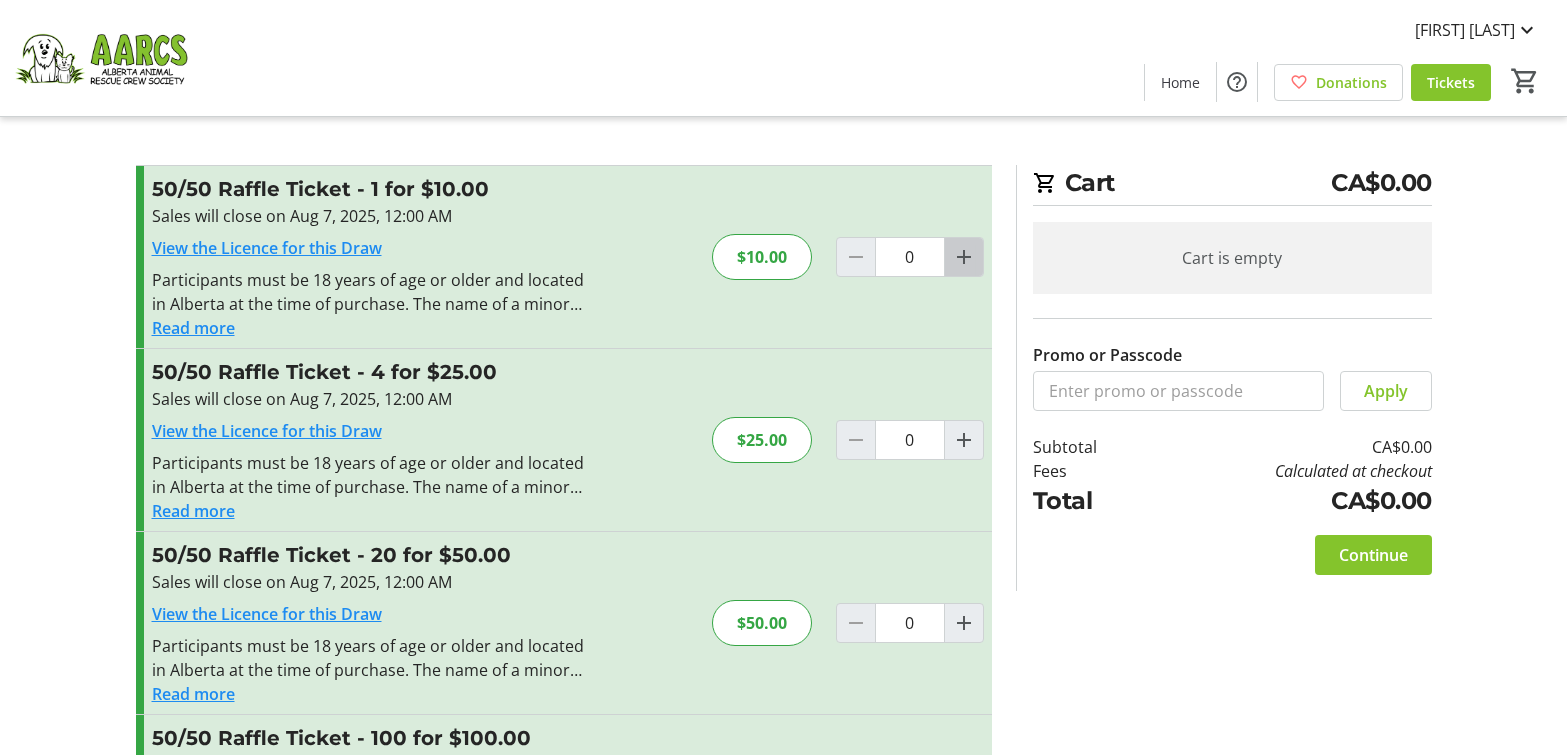 click 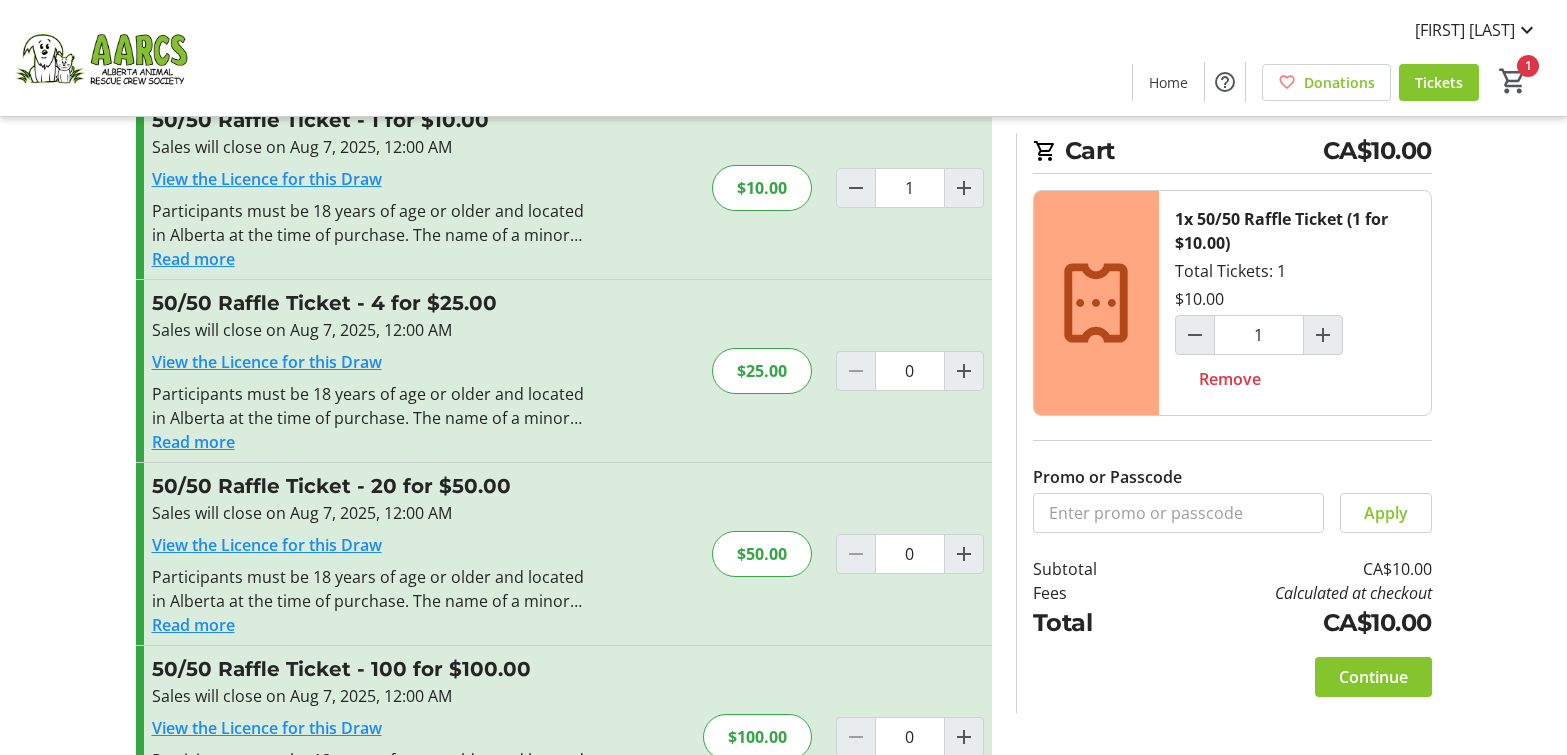 scroll, scrollTop: 100, scrollLeft: 0, axis: vertical 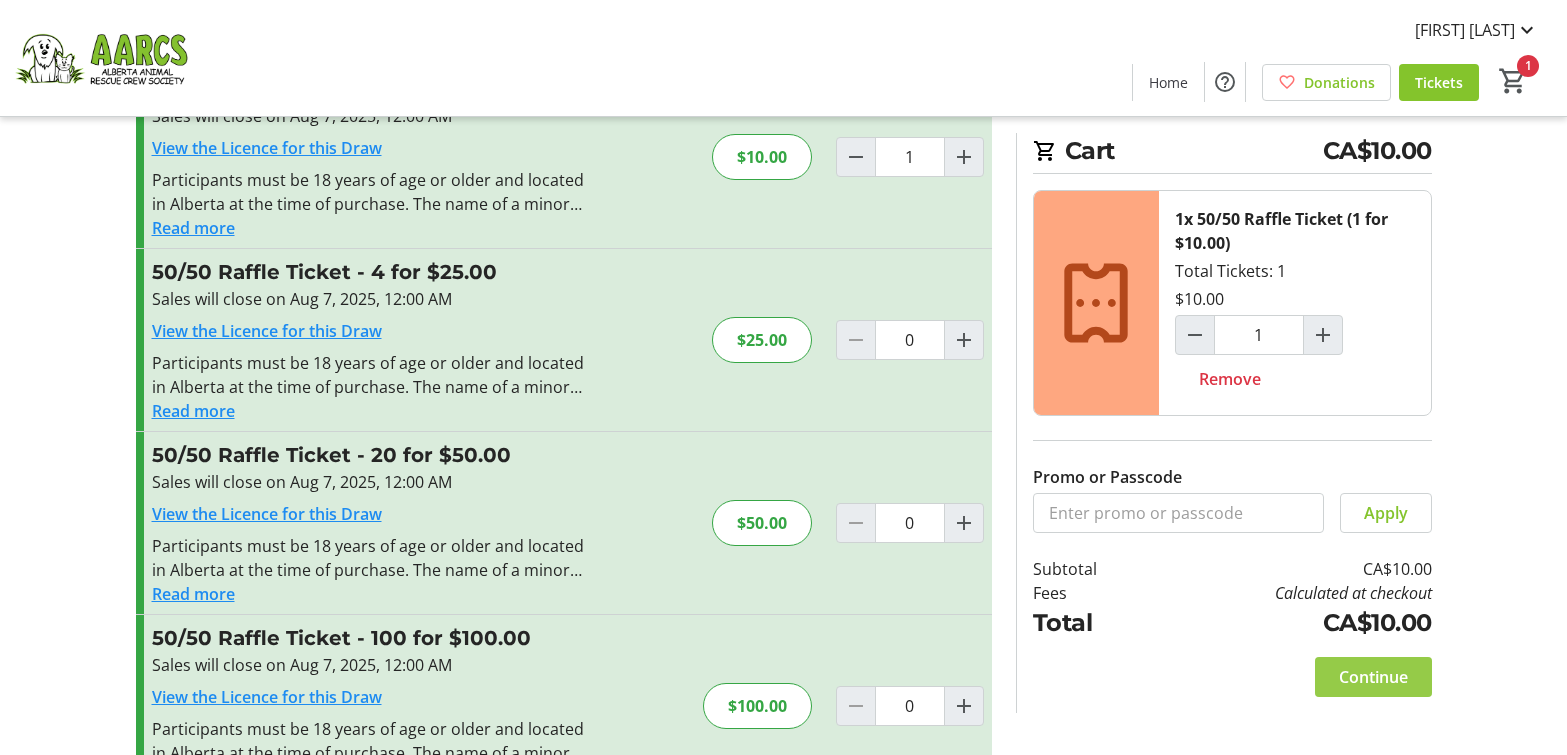 click on "Continue" 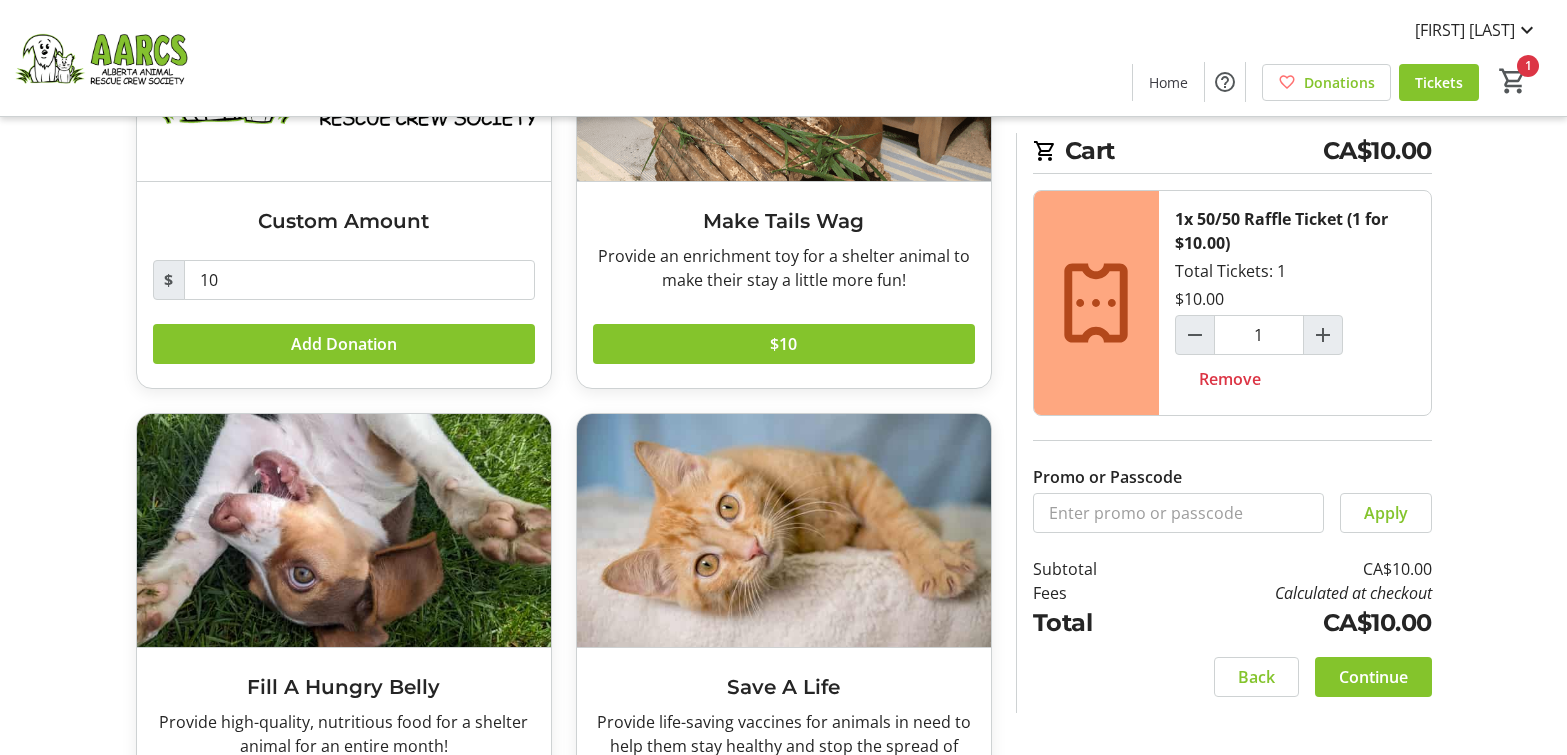 scroll, scrollTop: 218, scrollLeft: 0, axis: vertical 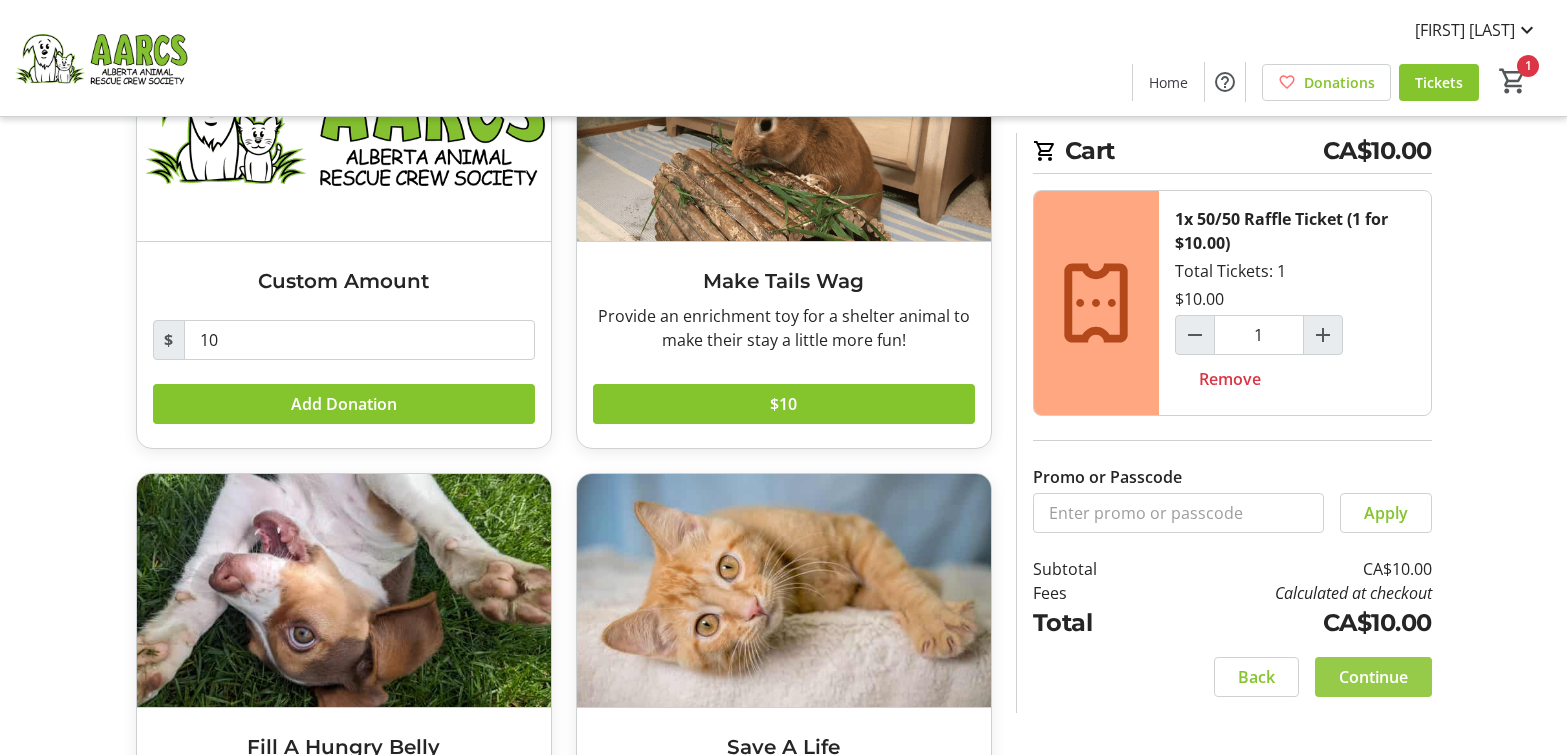 click on "Continue" 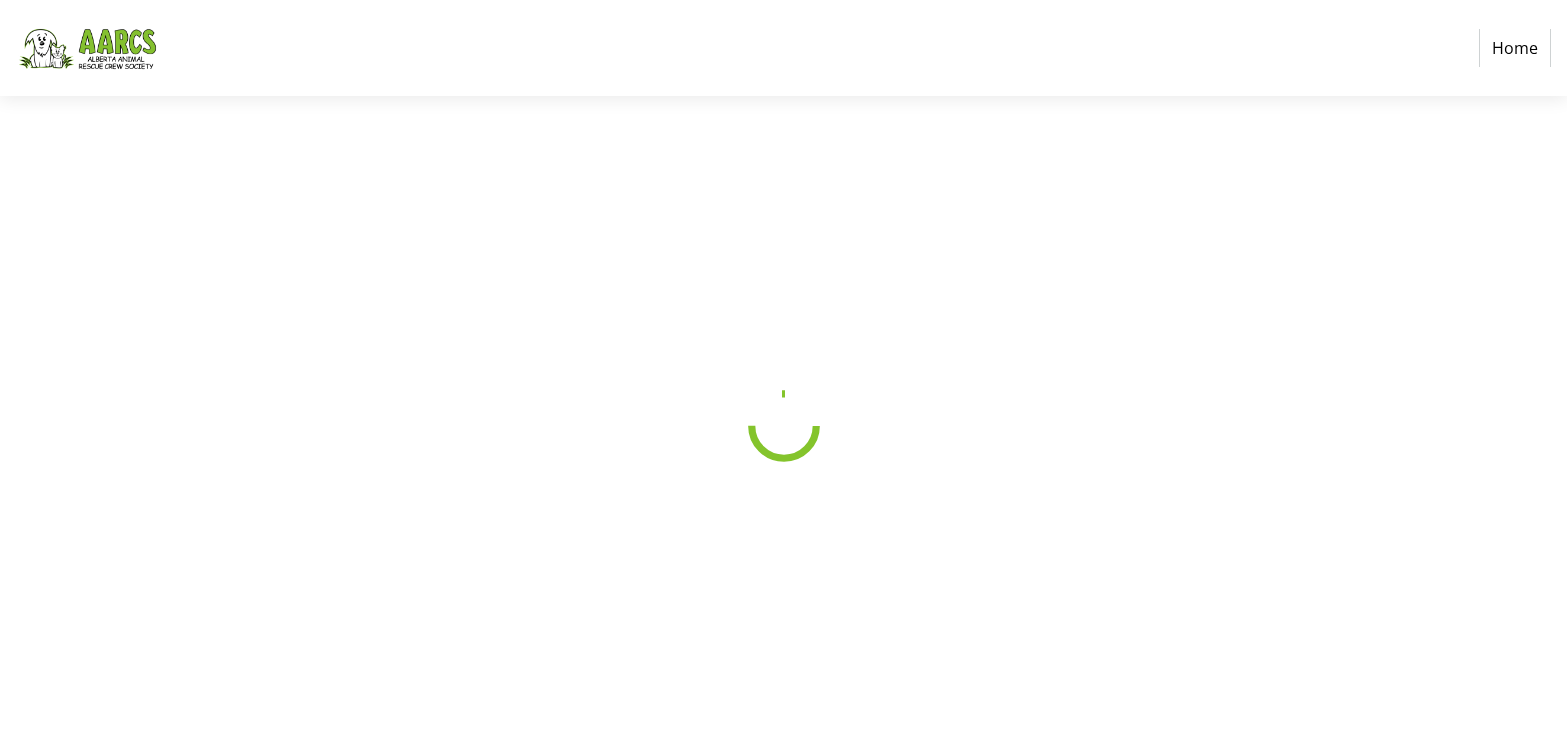 scroll, scrollTop: 0, scrollLeft: 0, axis: both 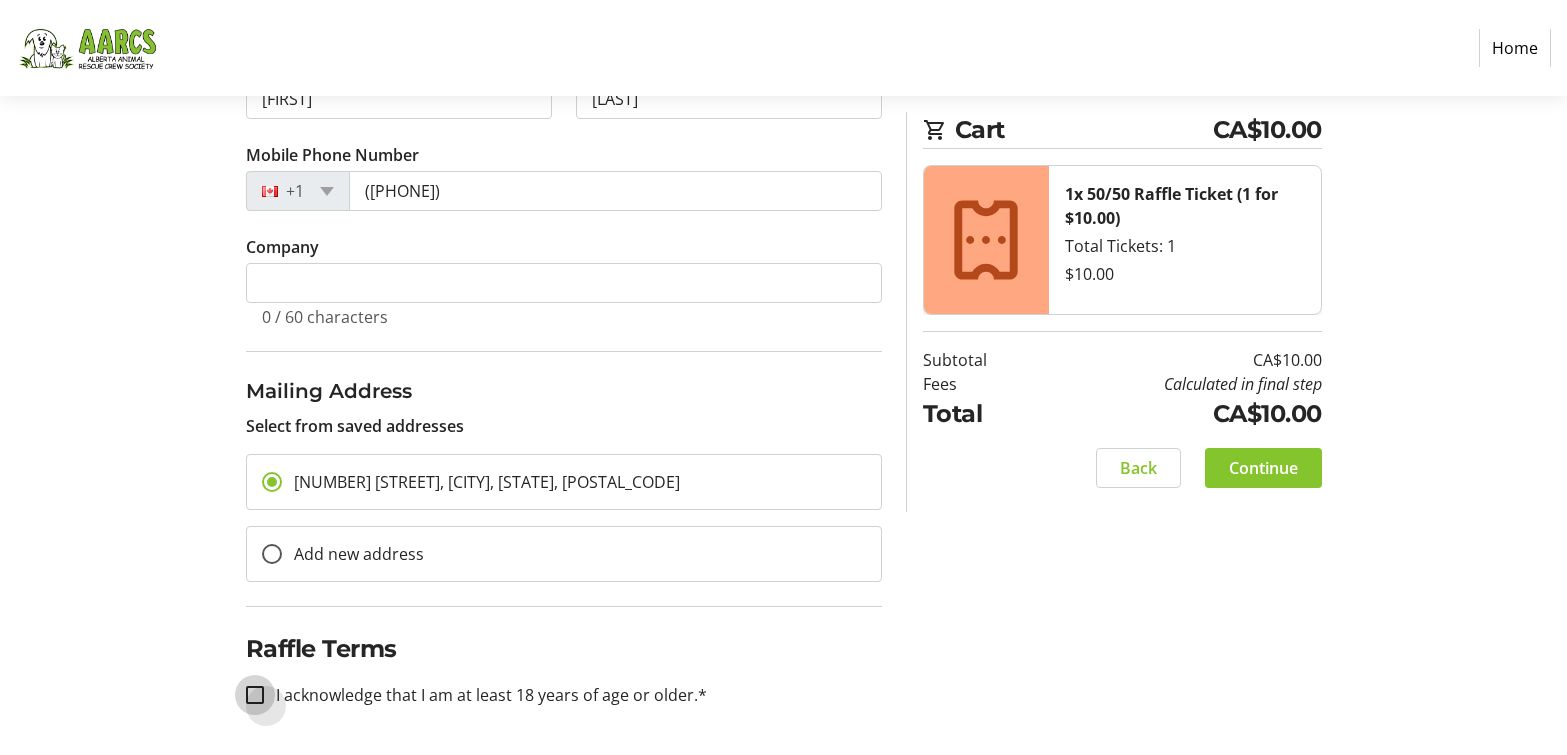 click on "I acknowledge that I am at least 18 years of age or older.*" at bounding box center (255, 695) 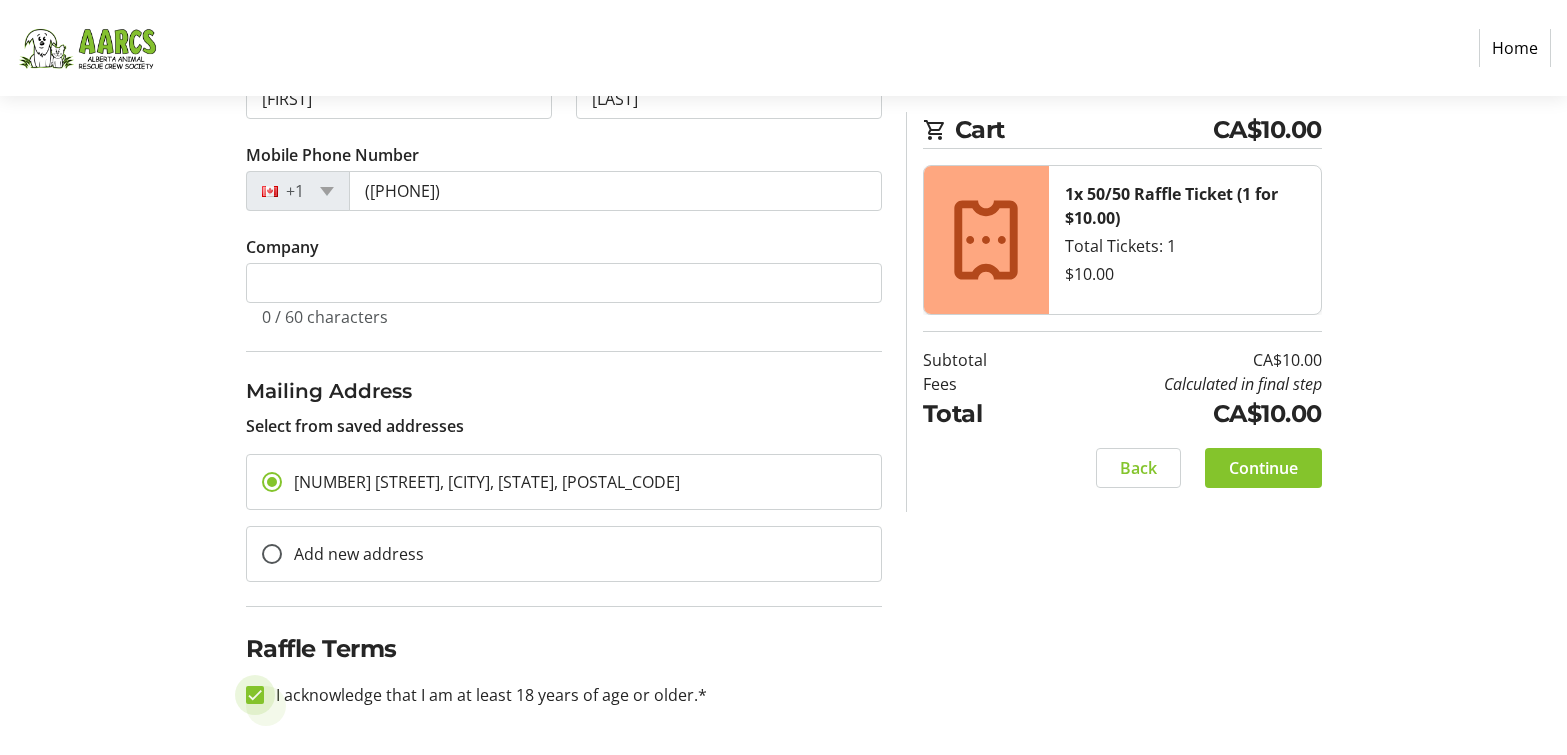 checkbox on "true" 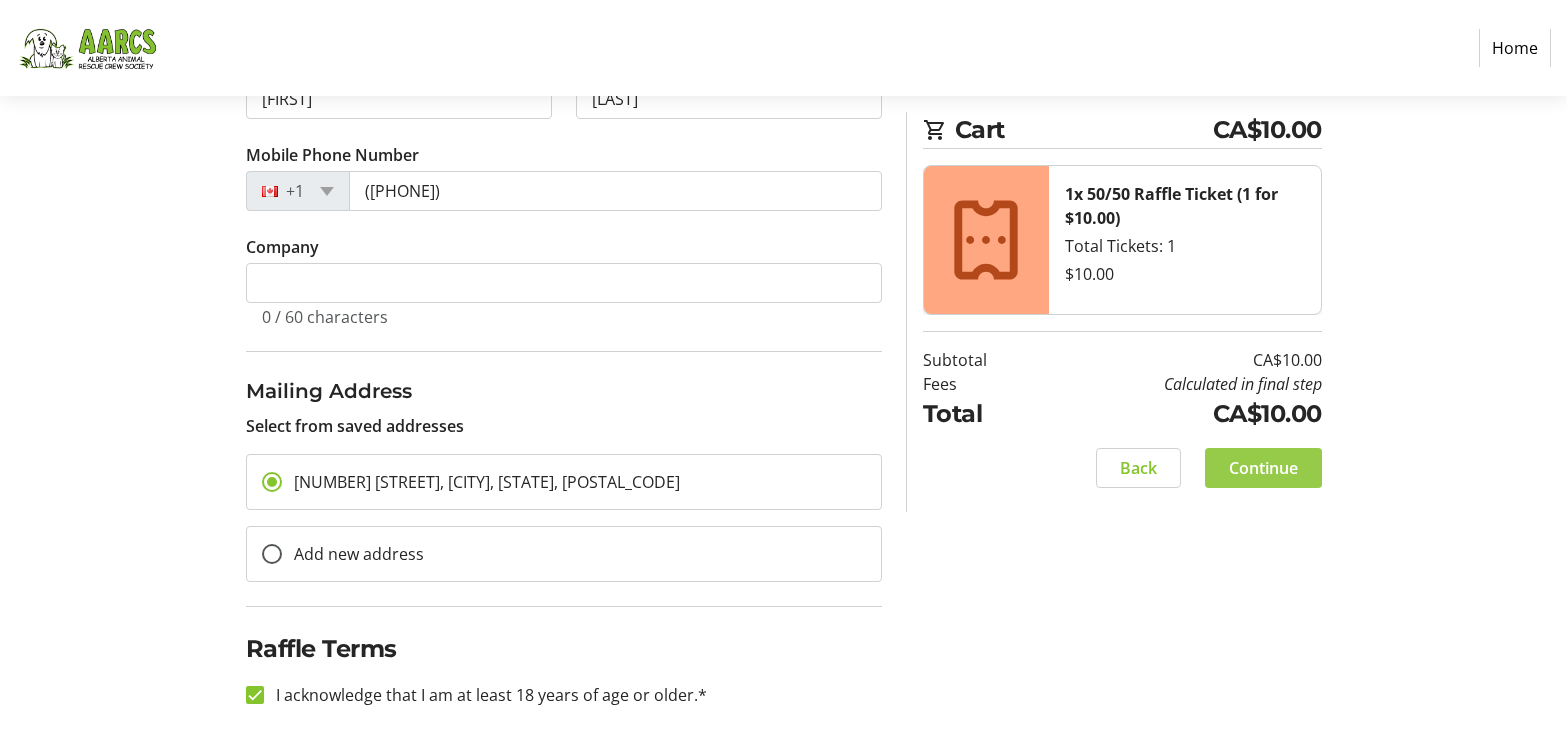 click on "Continue" 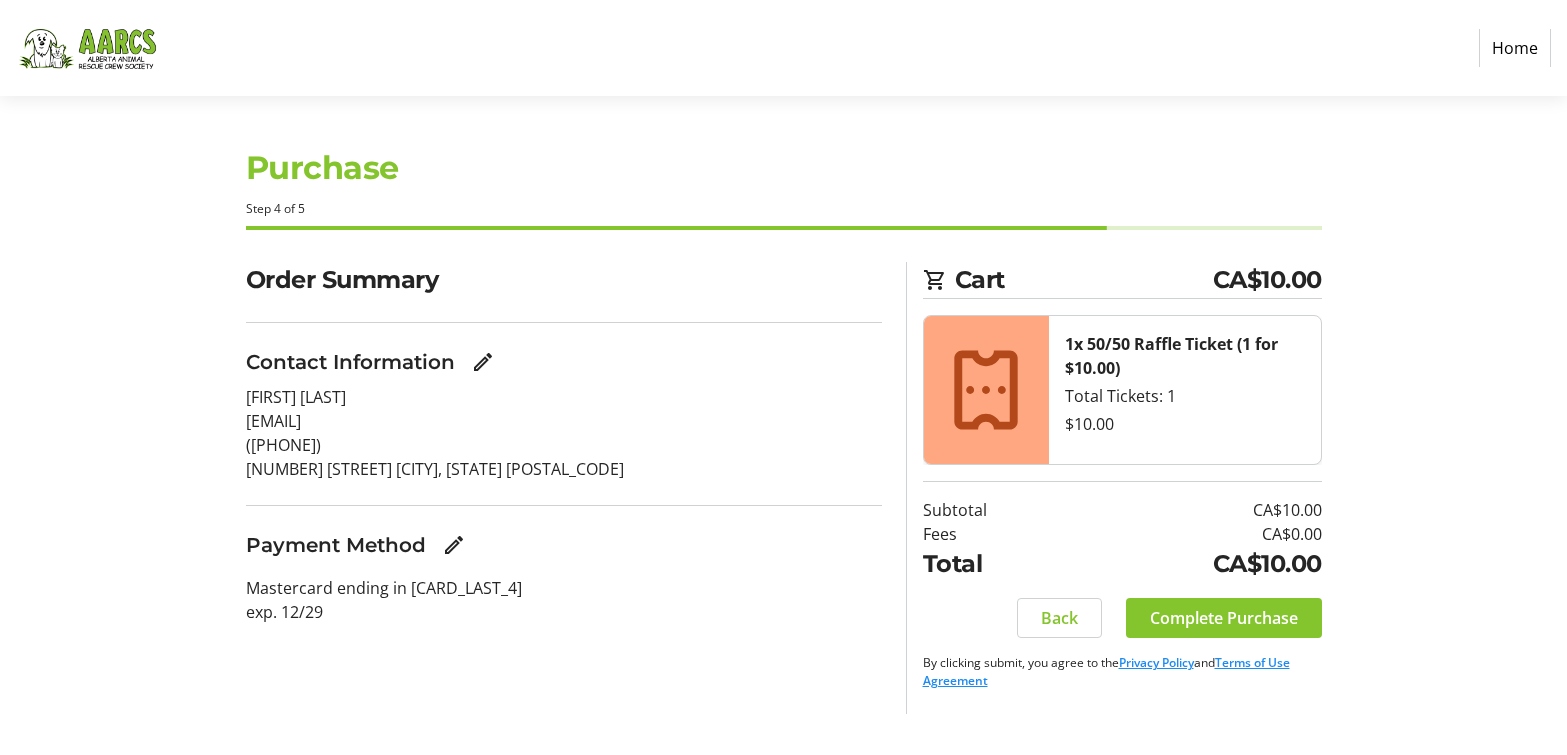 scroll, scrollTop: 0, scrollLeft: 0, axis: both 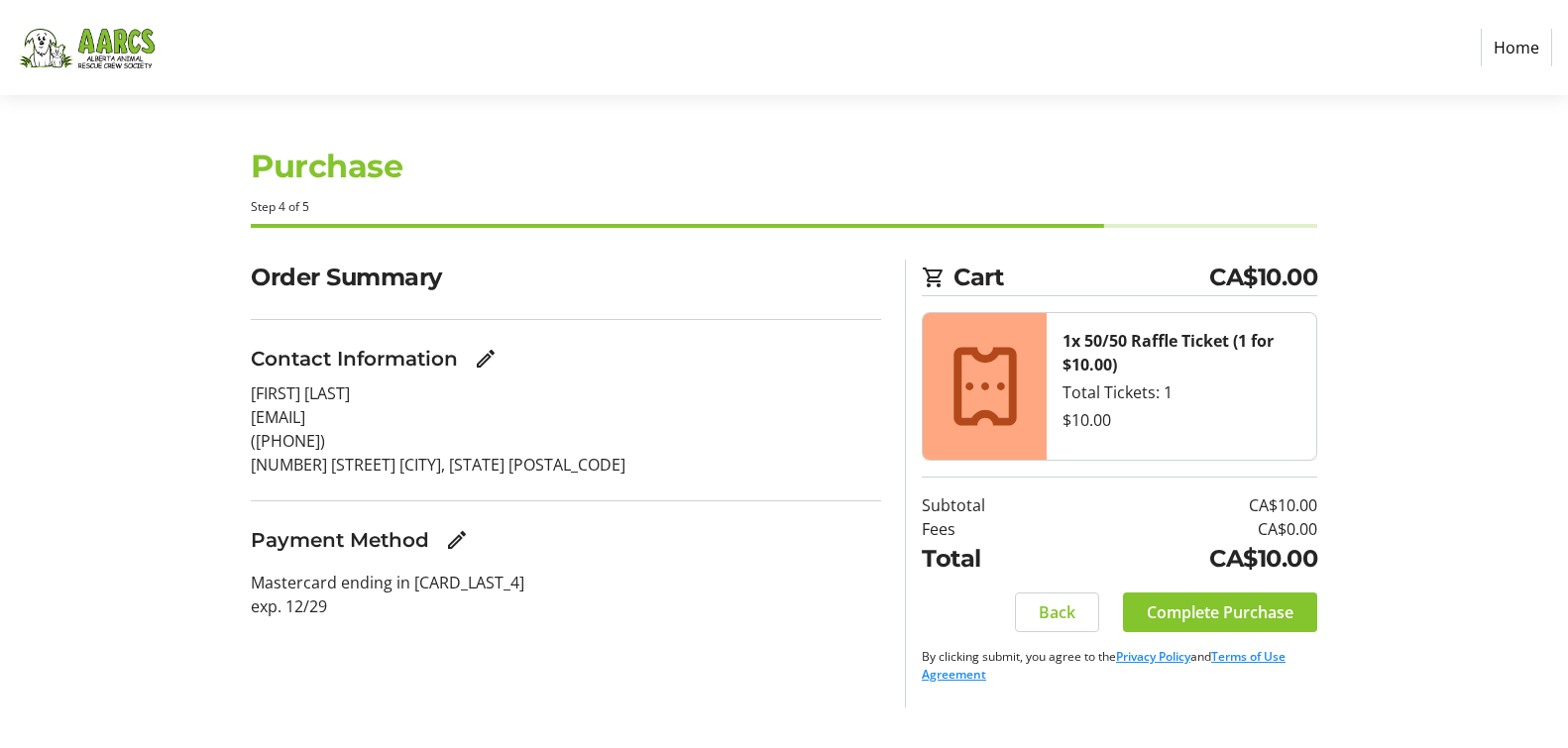 click on "Payment Method" 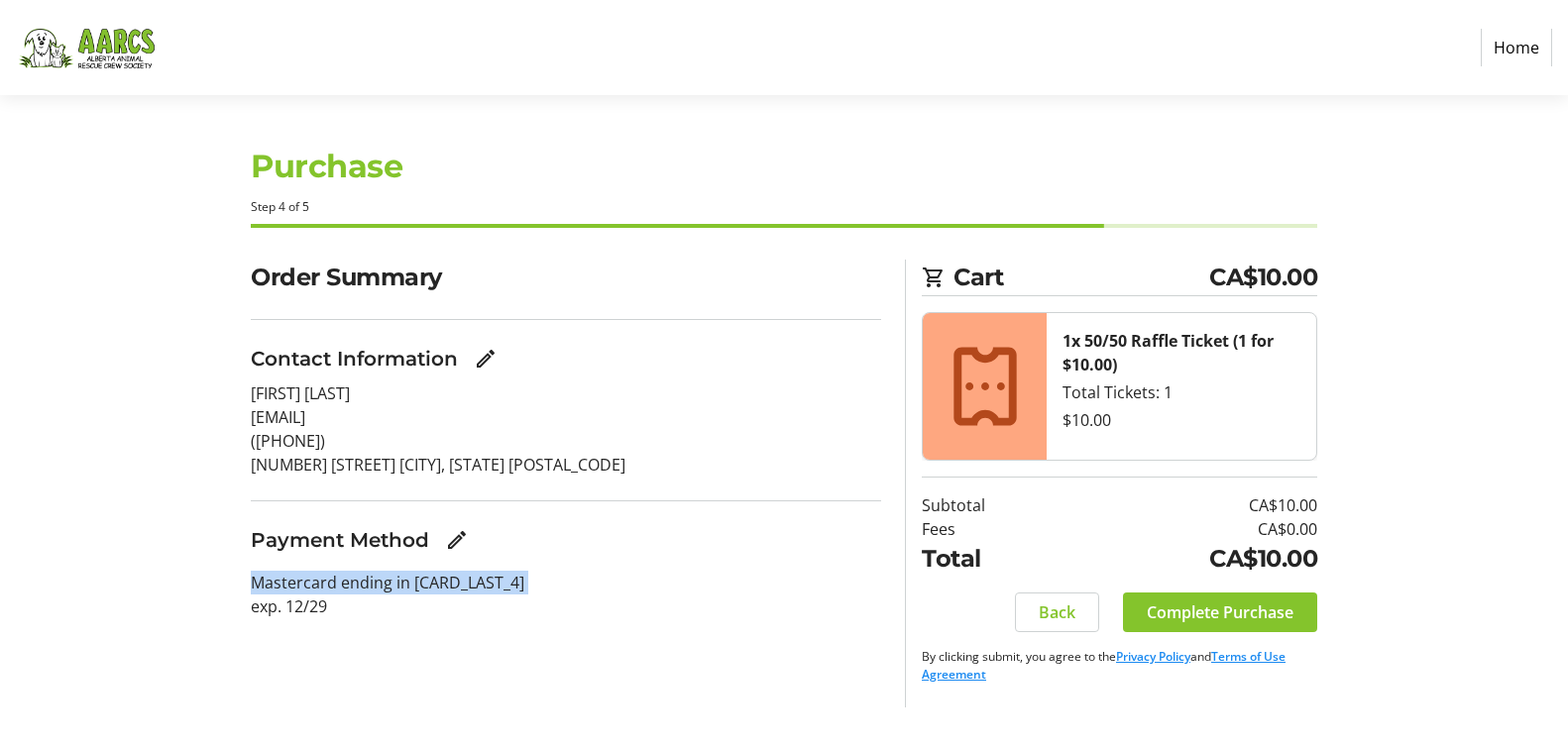 click on "Payment Method  Mastercard ending in [CARD_LAST_4]  exp. [EXP_DATE]" 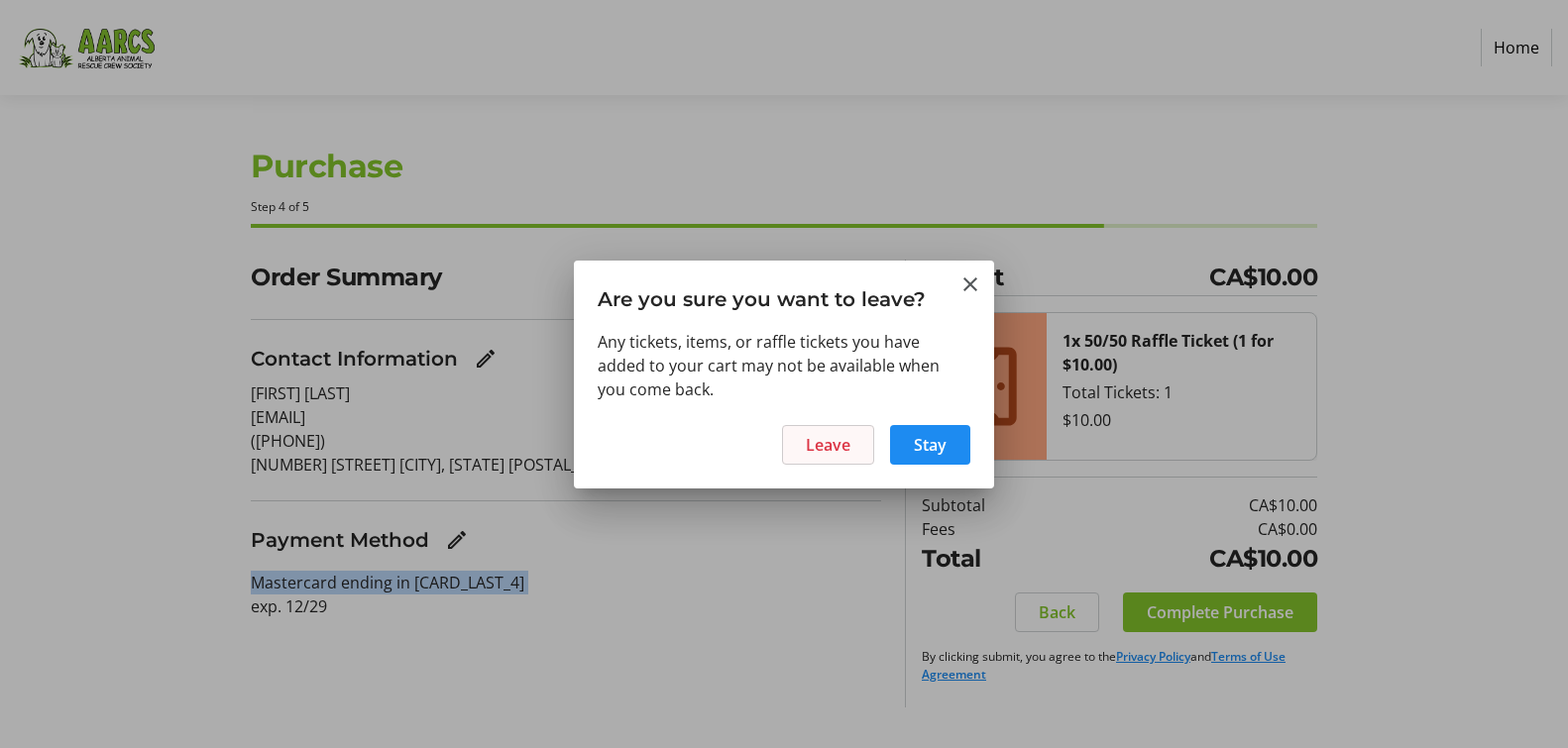 click on "Leave" at bounding box center [828, 445] 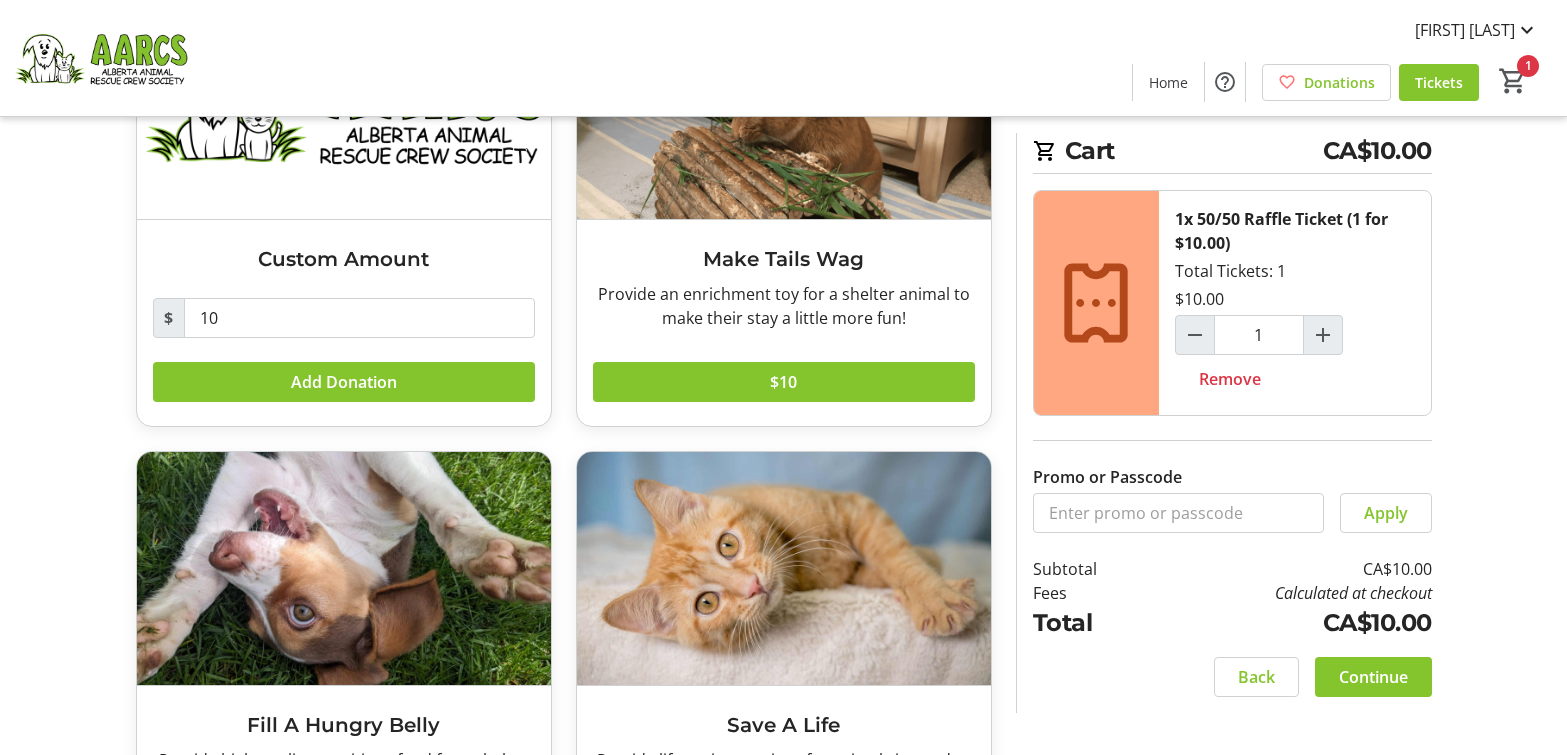 scroll, scrollTop: 400, scrollLeft: 0, axis: vertical 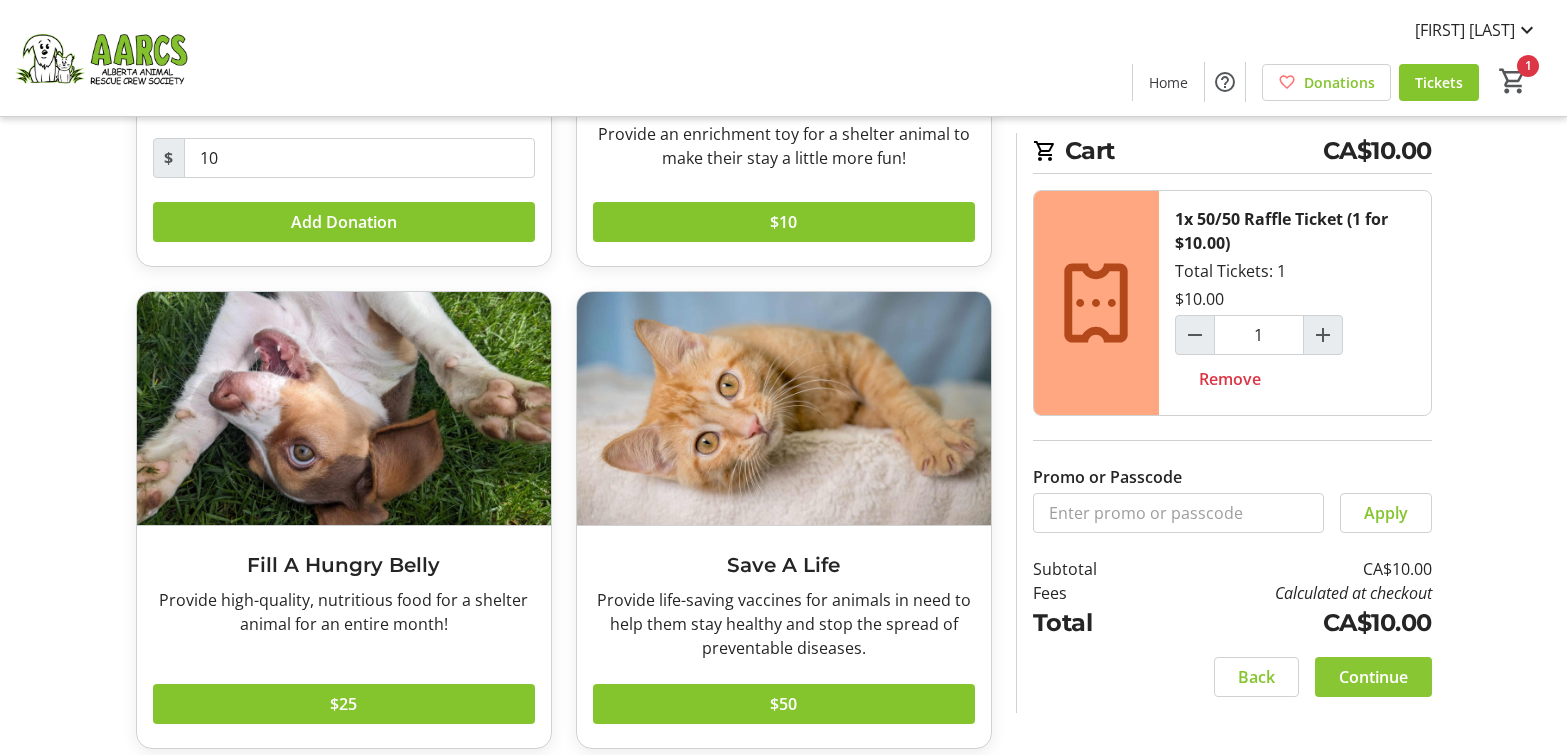 click on "Continue" 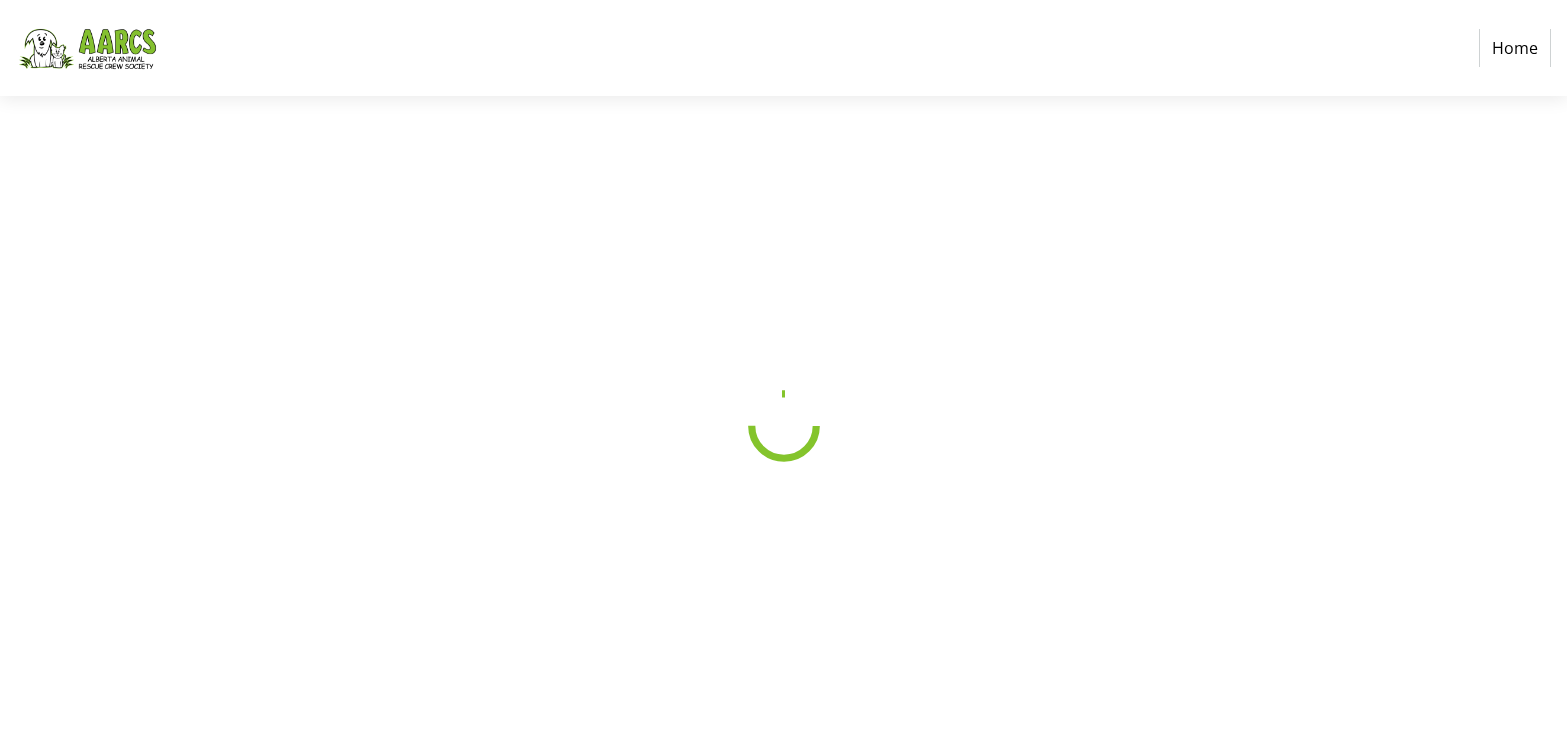 scroll, scrollTop: 0, scrollLeft: 0, axis: both 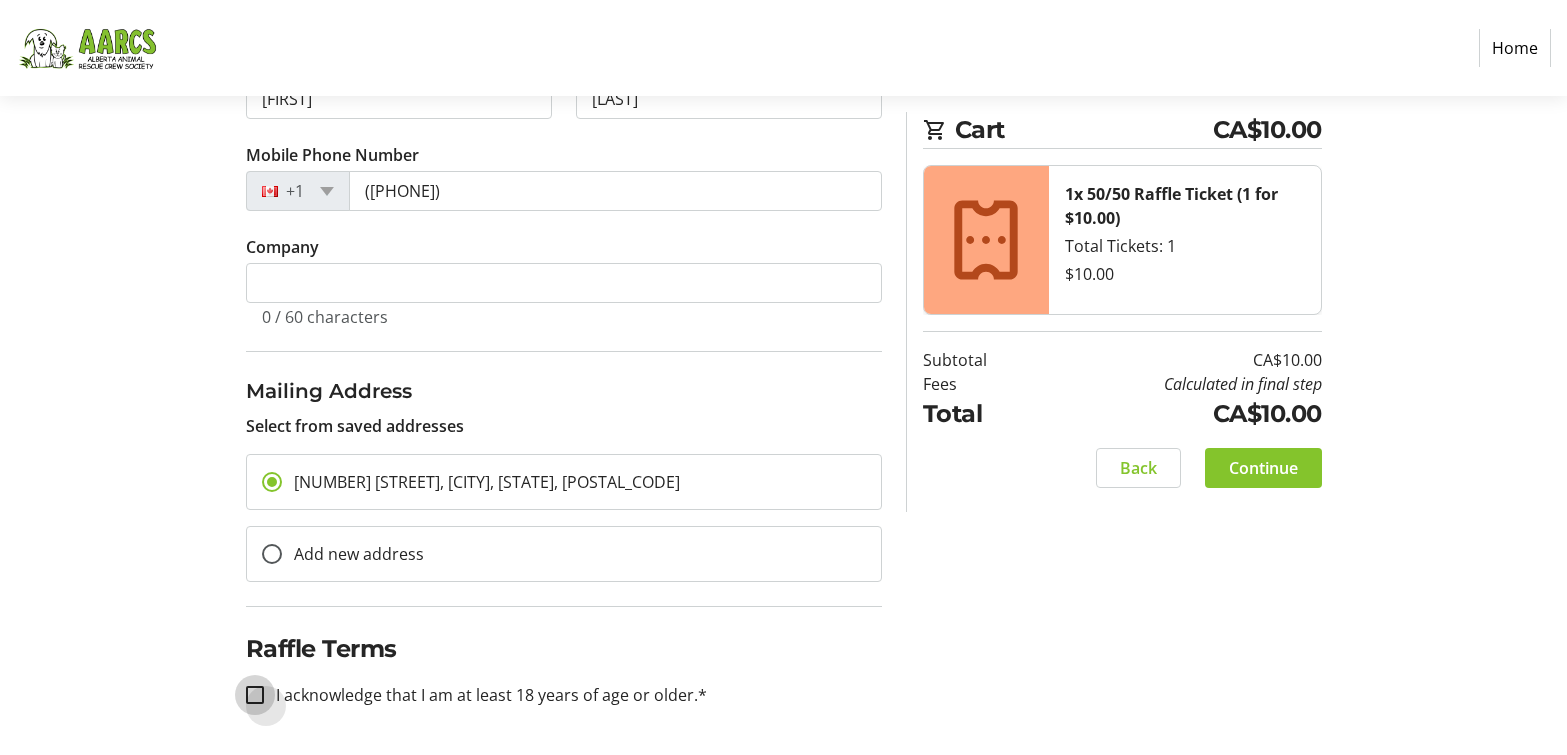 click on "I acknowledge that I am at least 18 years of age or older.*" at bounding box center (255, 695) 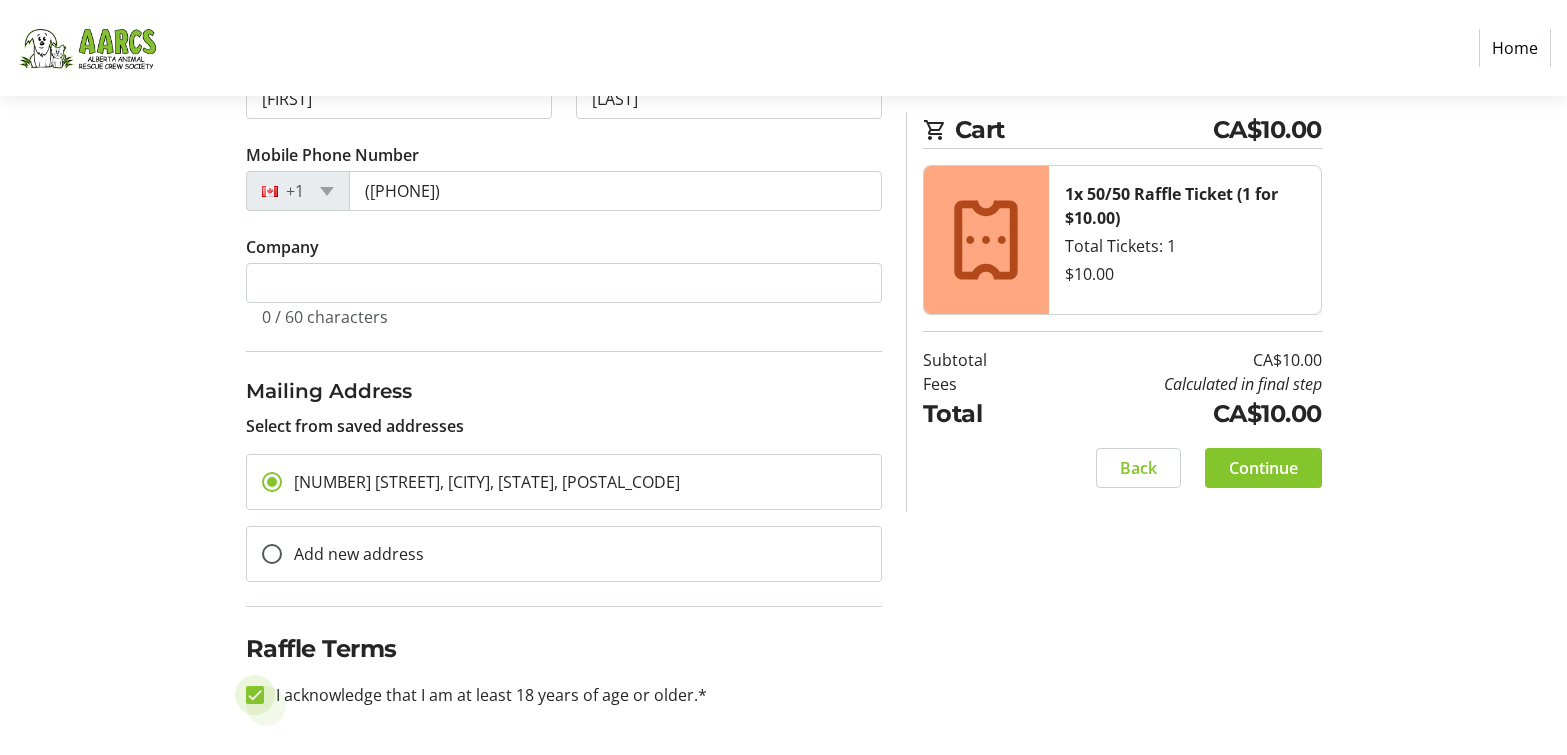 checkbox on "true" 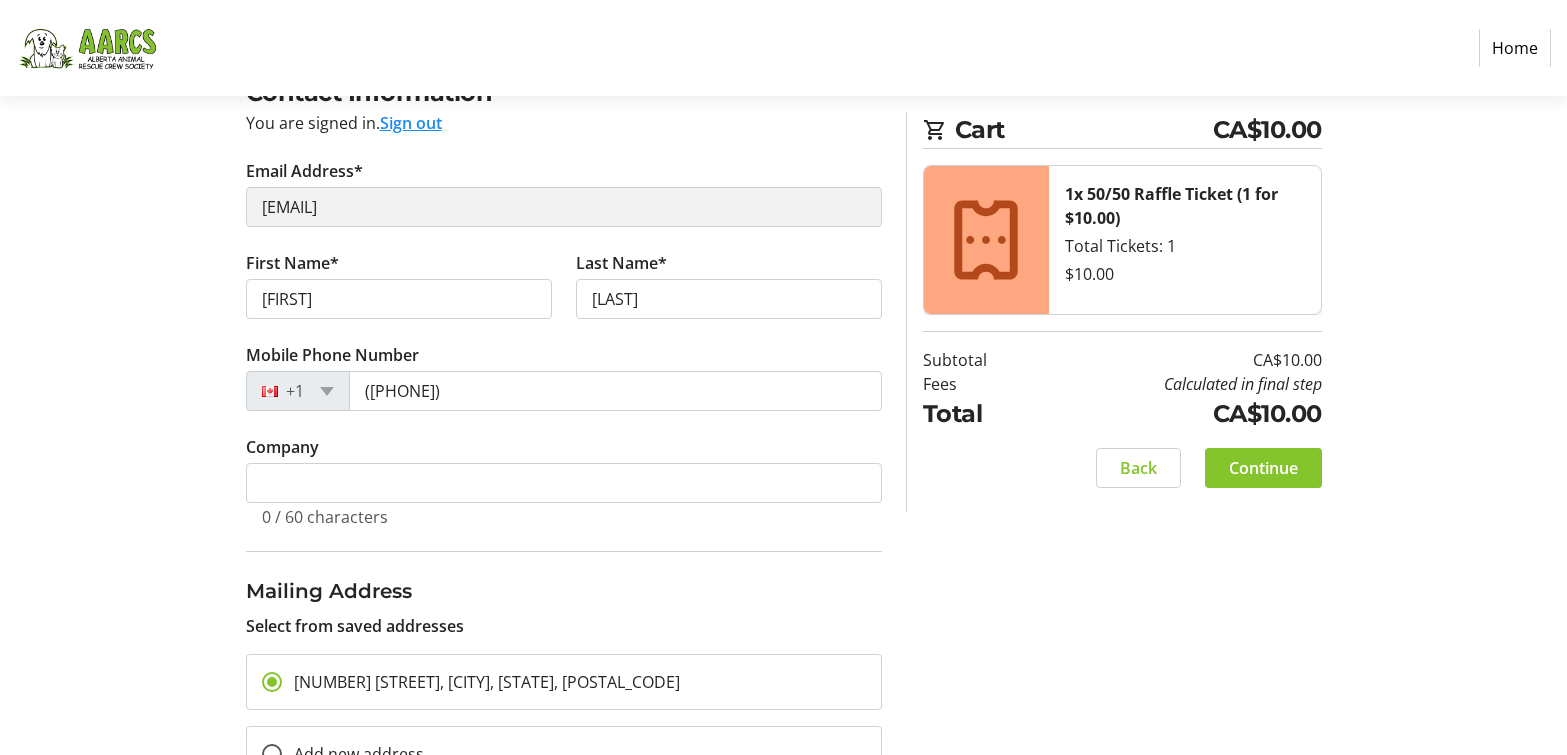 scroll, scrollTop: 387, scrollLeft: 0, axis: vertical 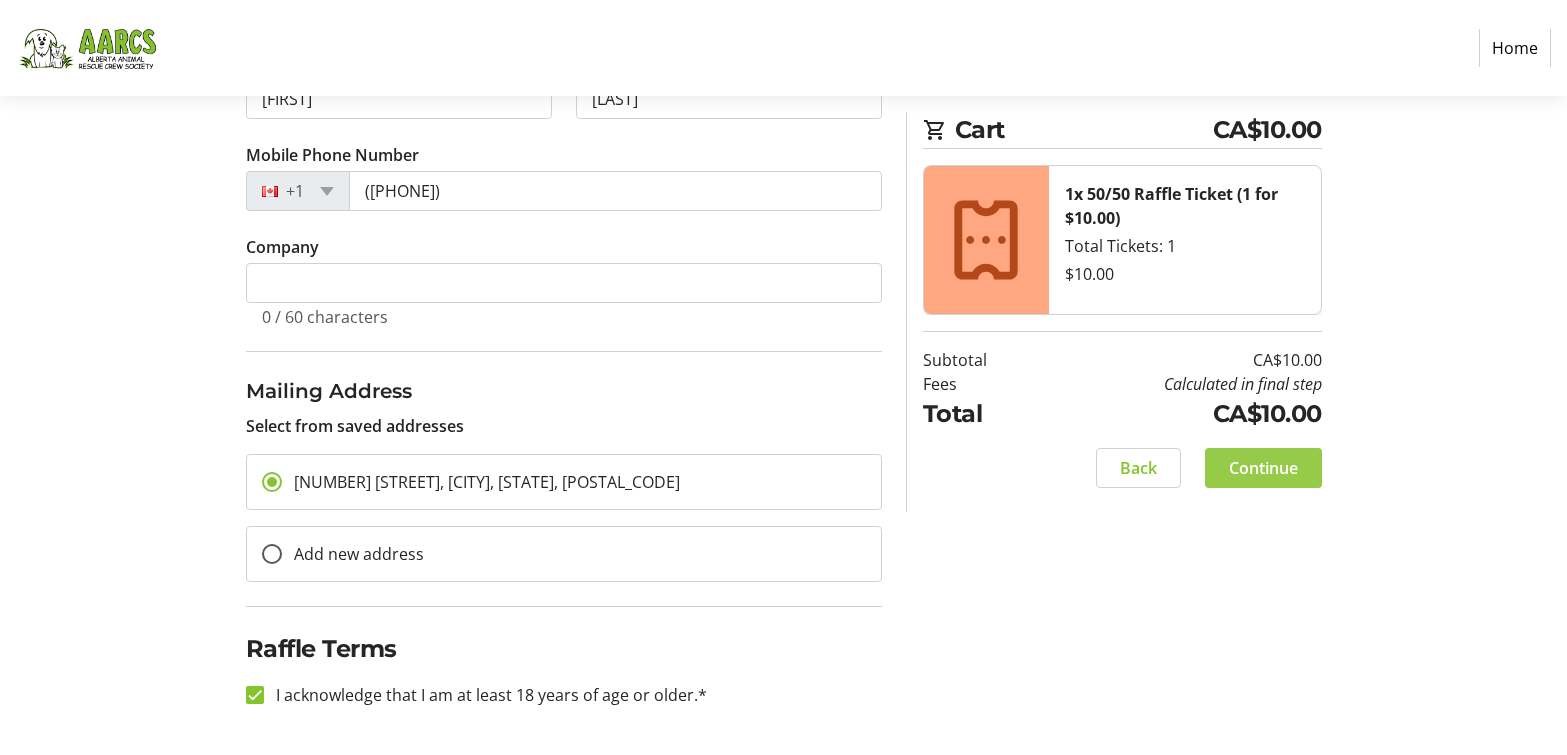 click on "Continue" 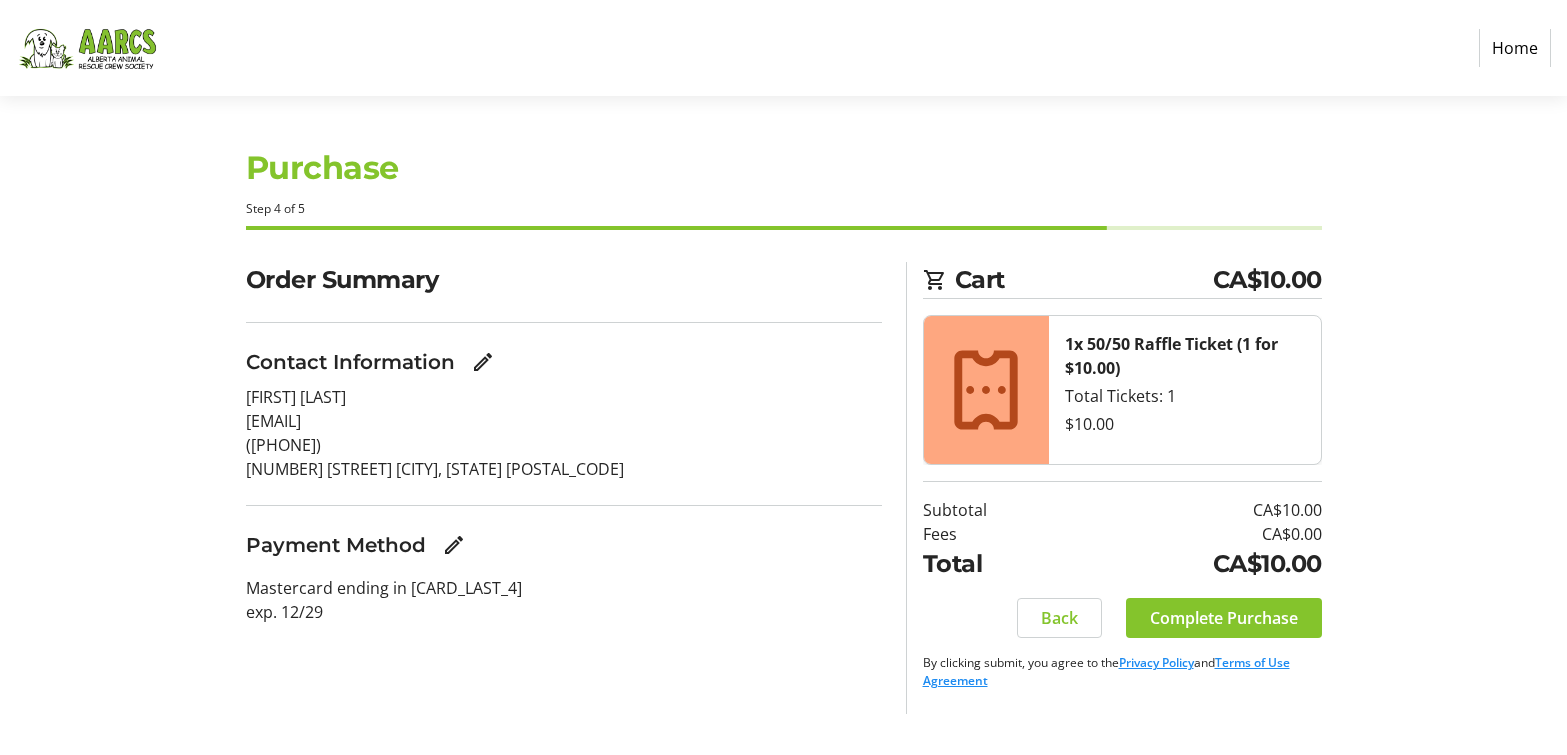 scroll, scrollTop: 0, scrollLeft: 0, axis: both 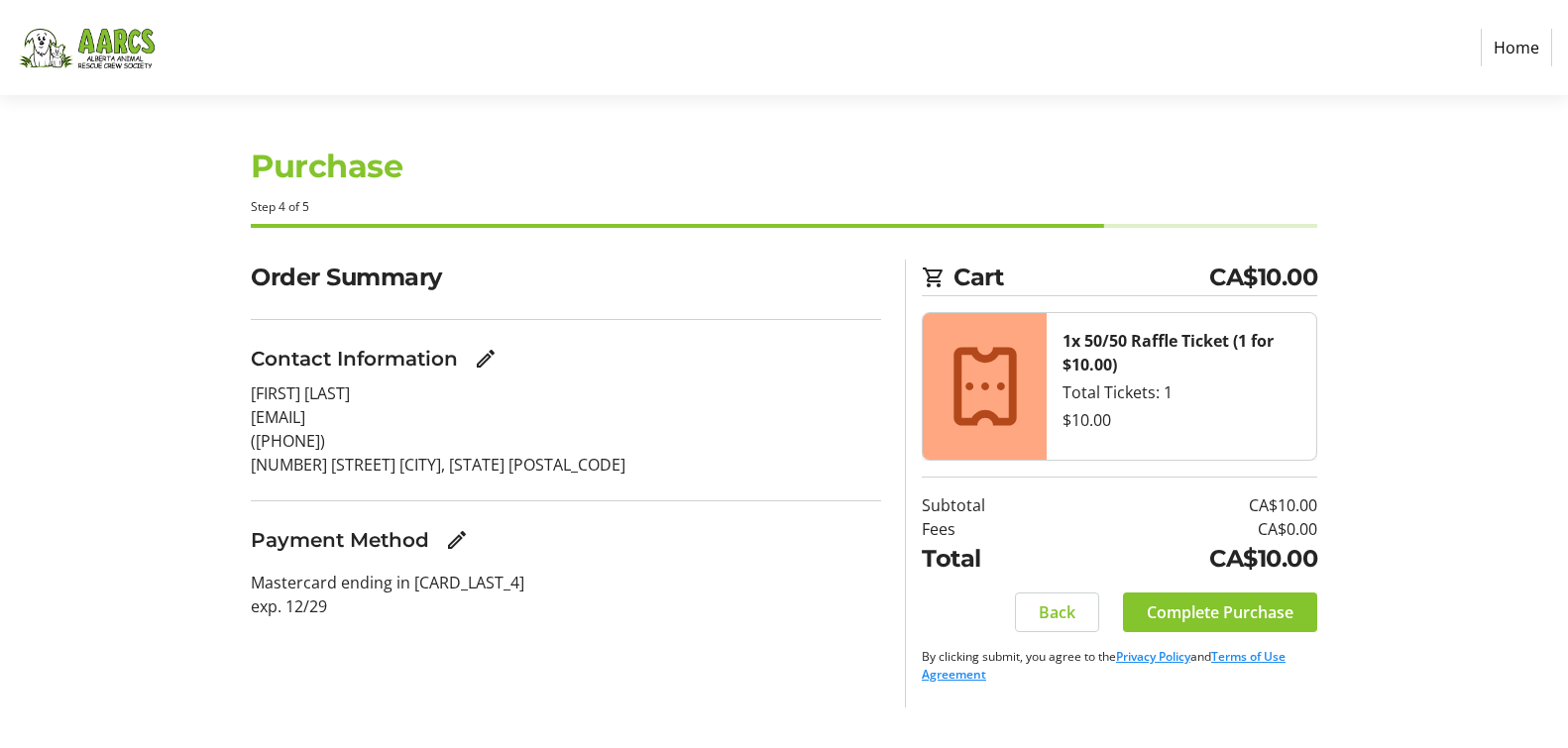 click on "Mastercard ending in [CARD_LAST_4]  exp. [EXP_DATE]" 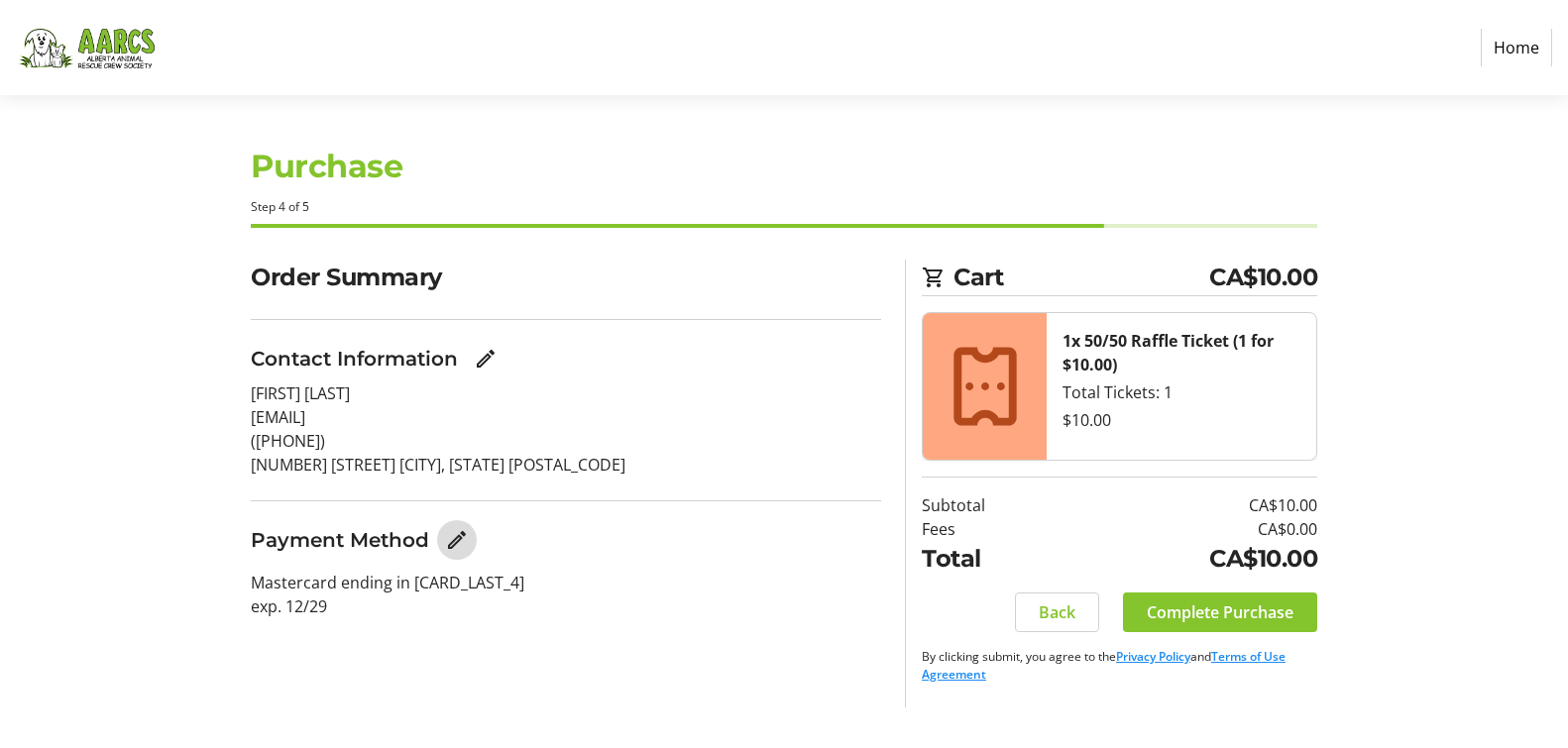 click 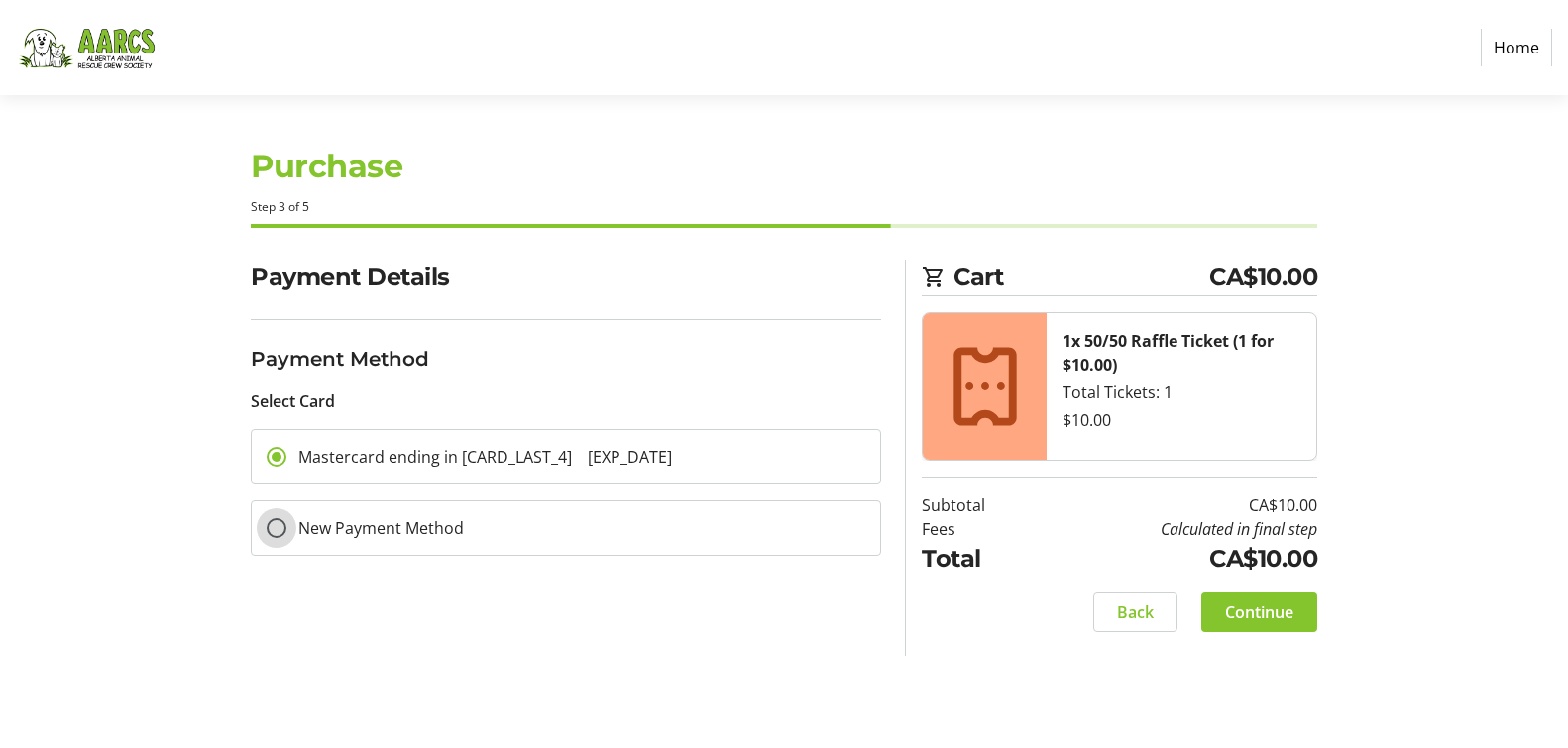 click on "New Payment Method" at bounding box center [277, 528] 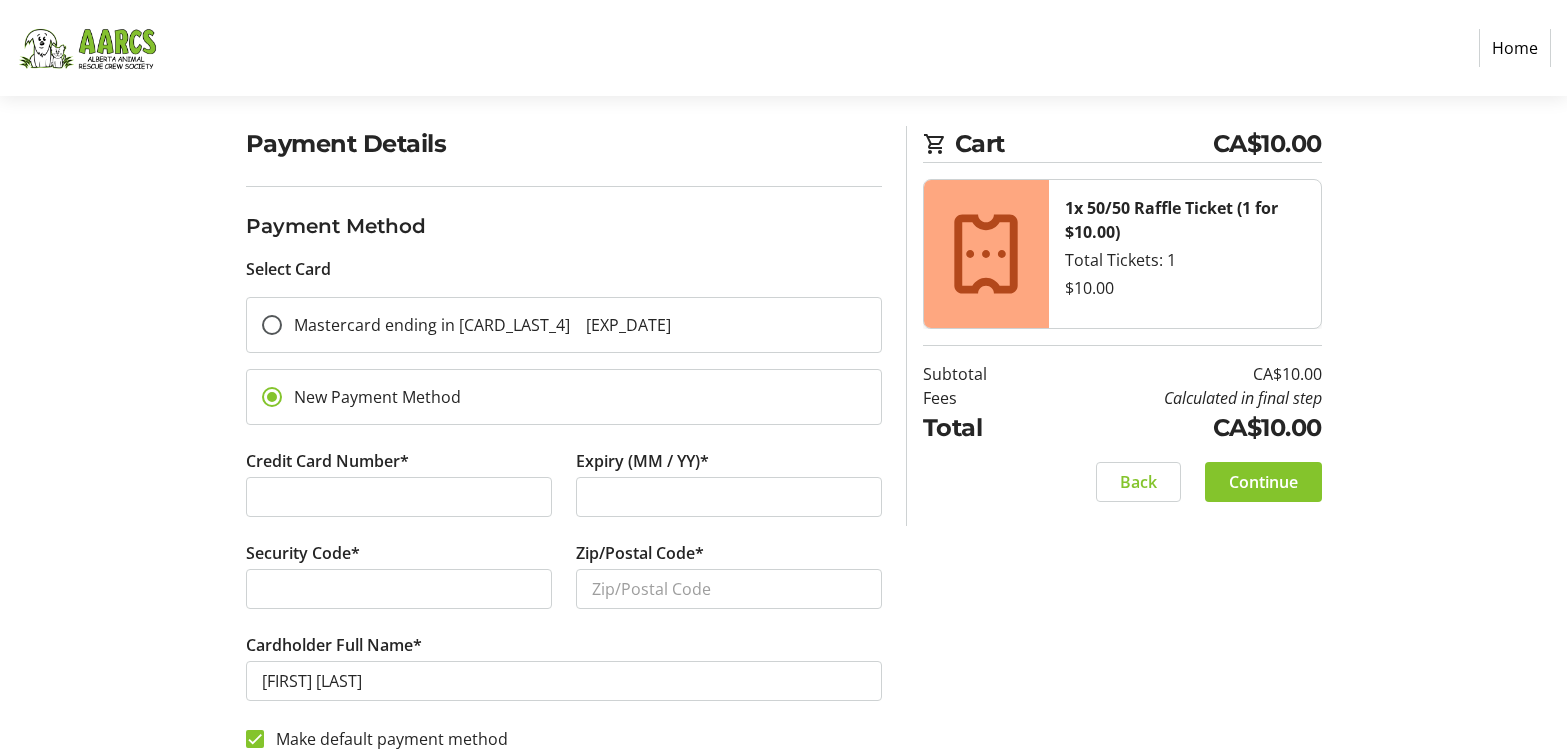 scroll, scrollTop: 156, scrollLeft: 0, axis: vertical 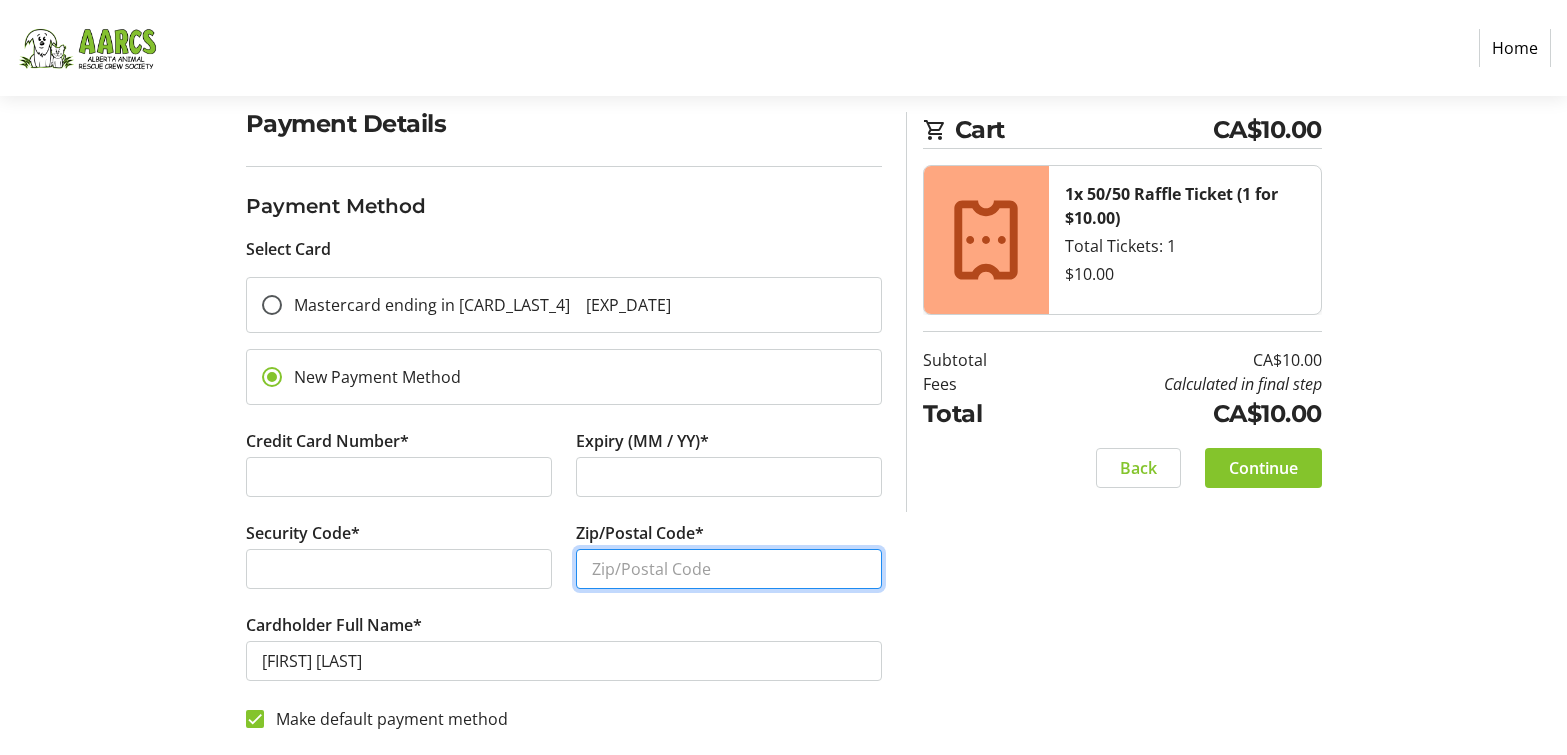 click on "Zip/Postal Code*" at bounding box center [729, 569] 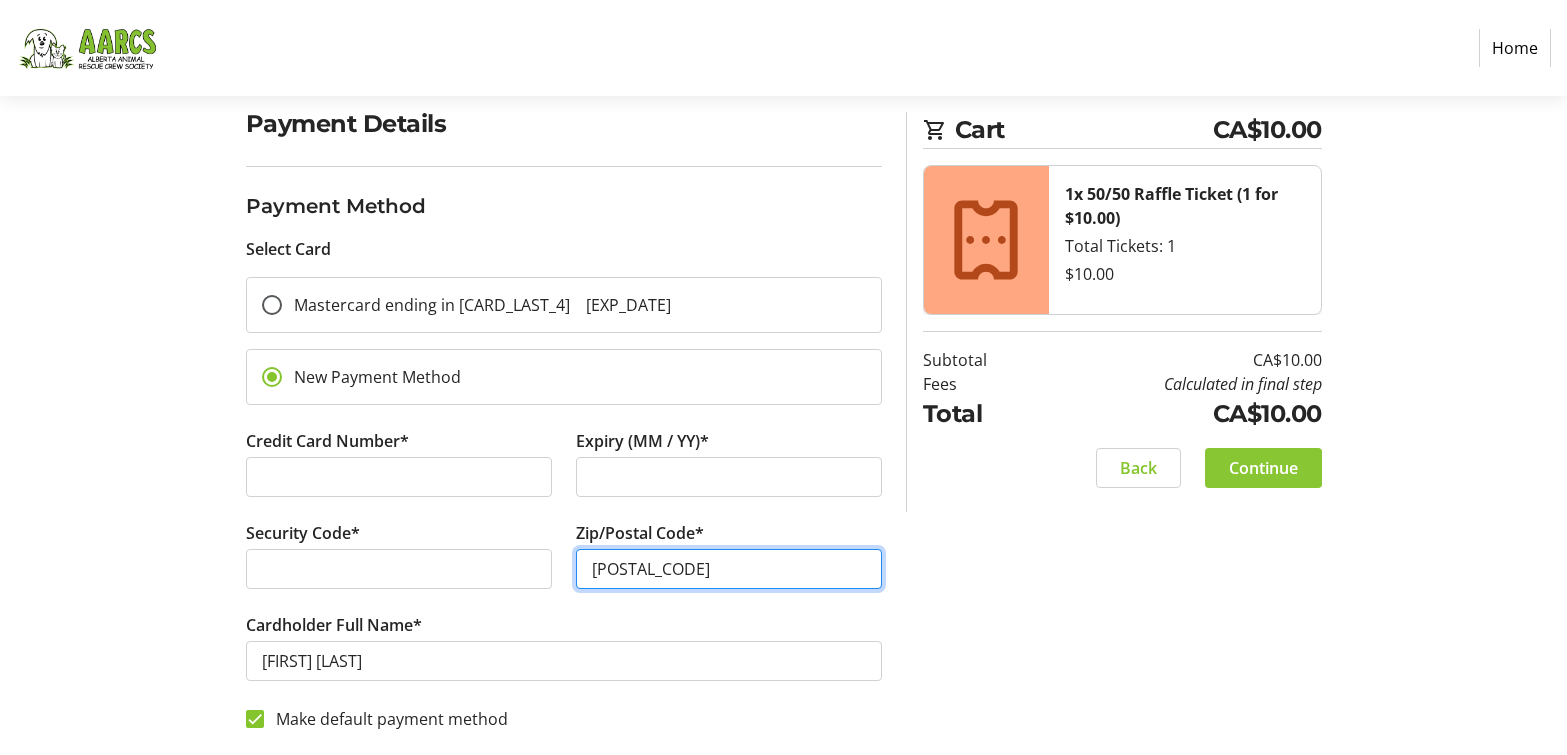 type on "[POSTAL_CODE]" 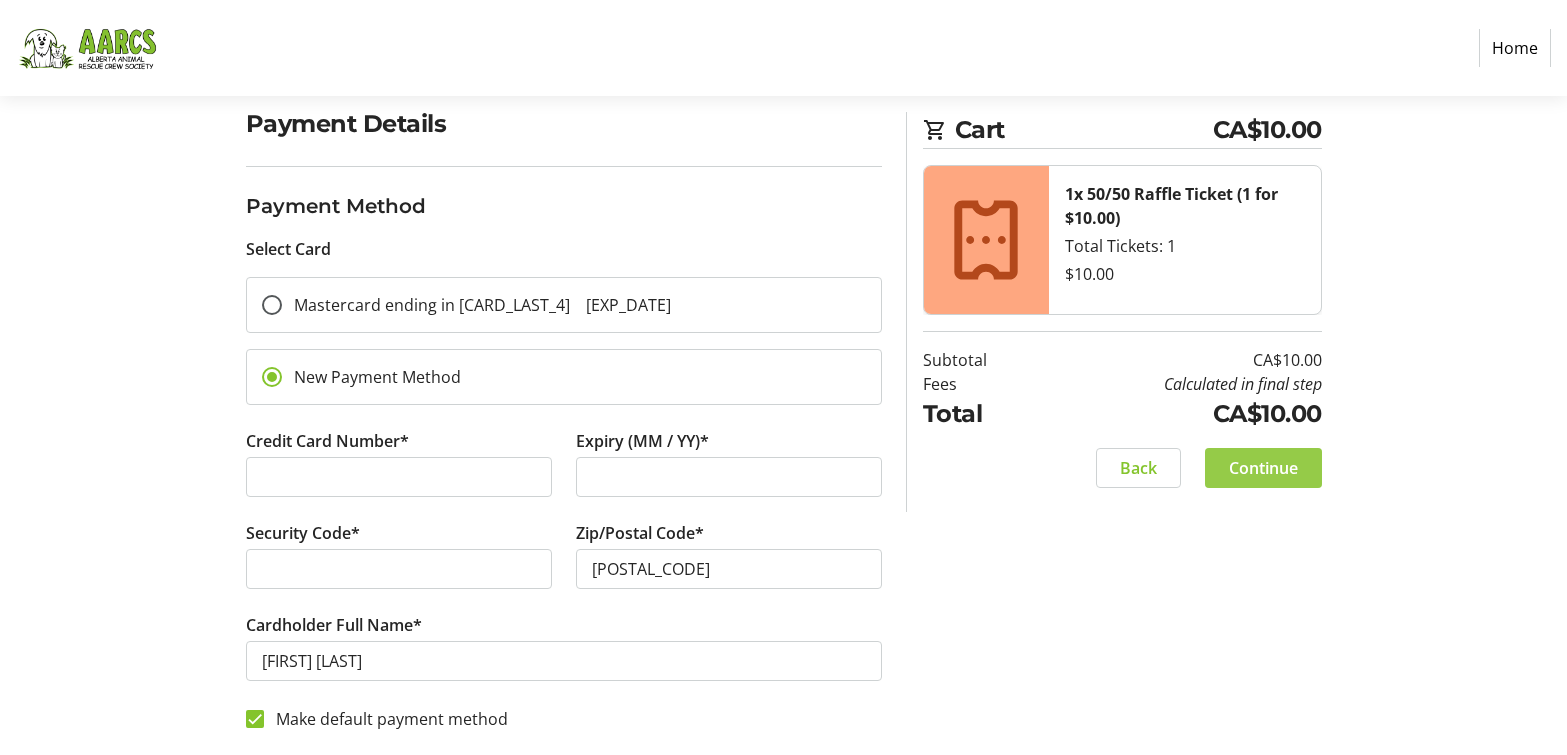 click on "Continue" 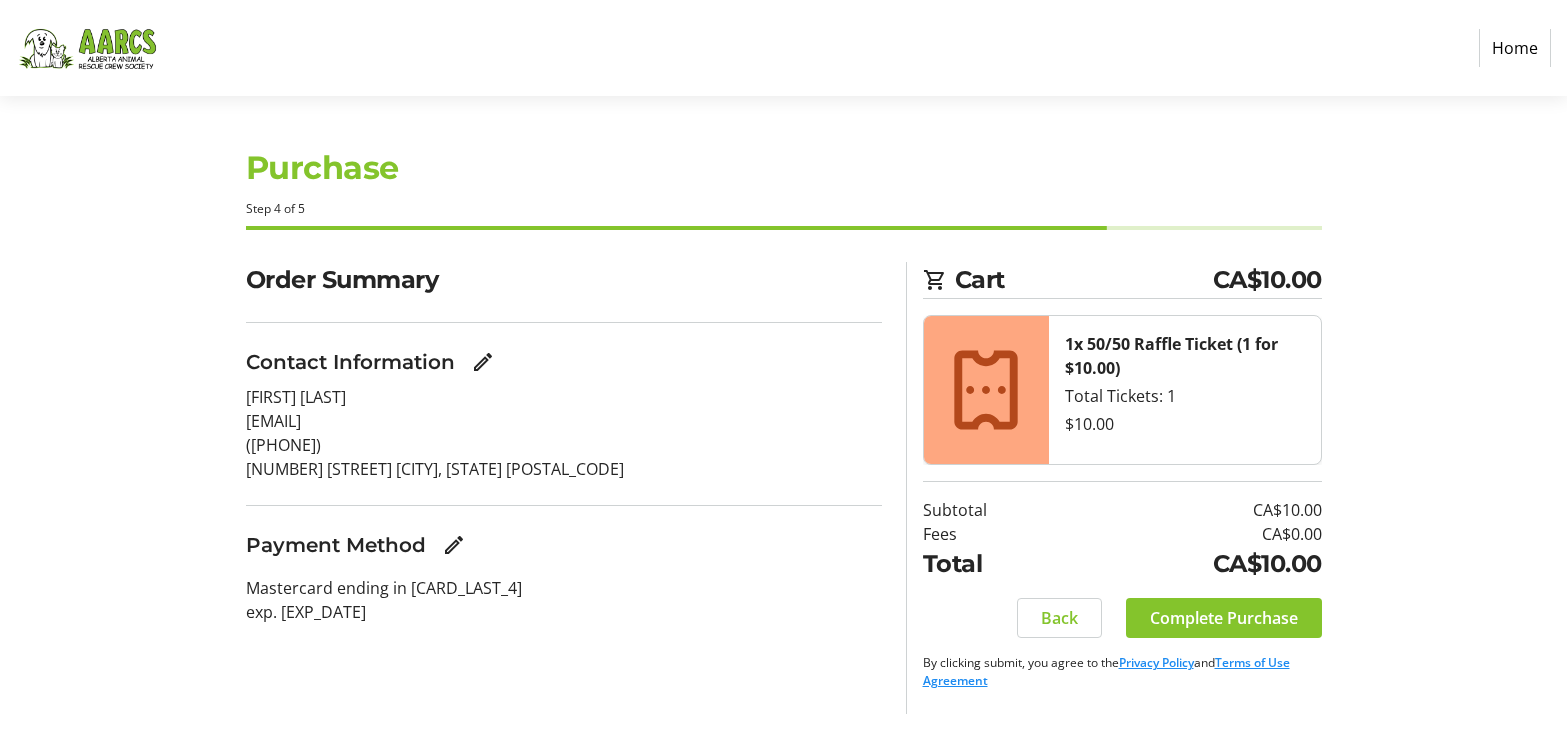 scroll, scrollTop: 0, scrollLeft: 0, axis: both 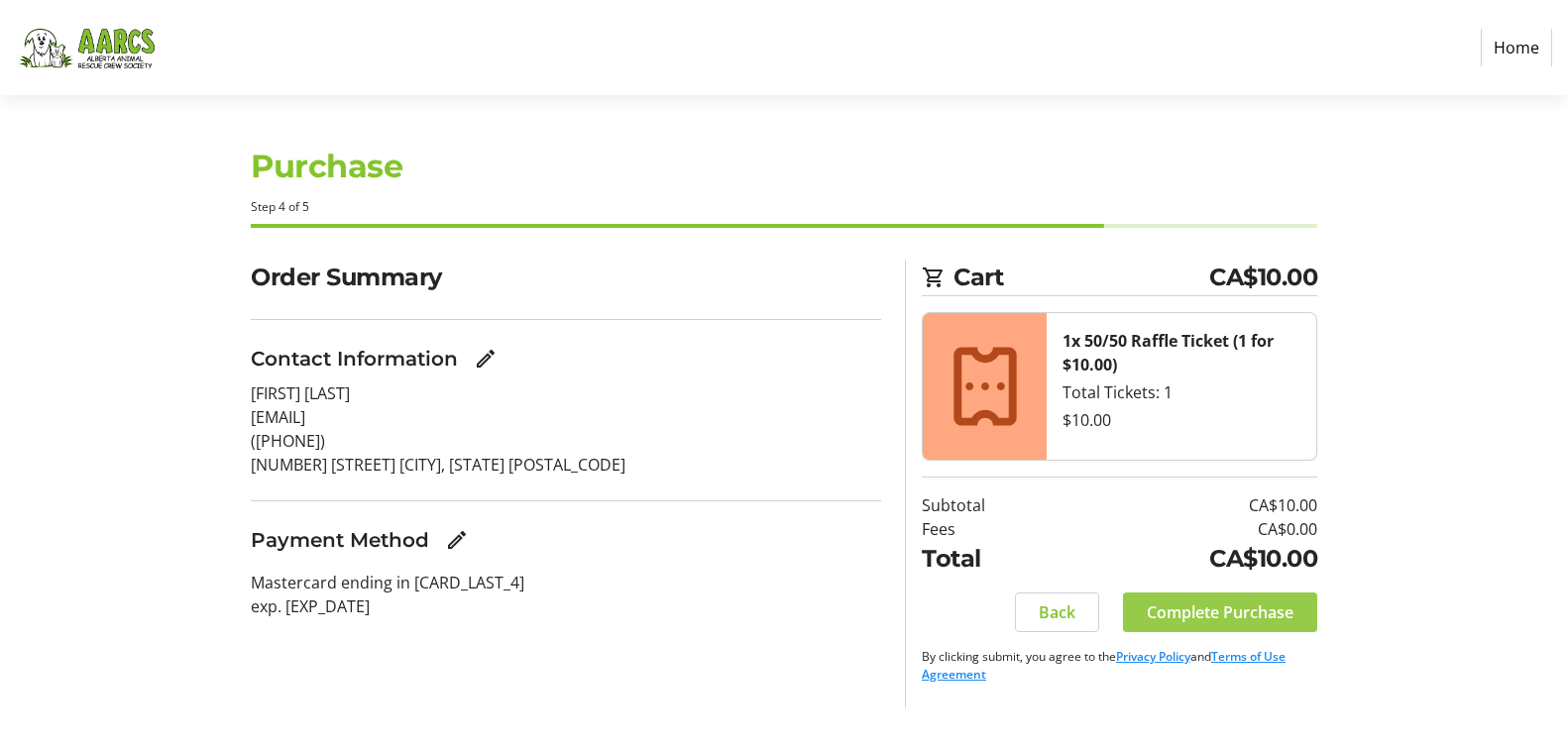 click on "Complete Purchase" 